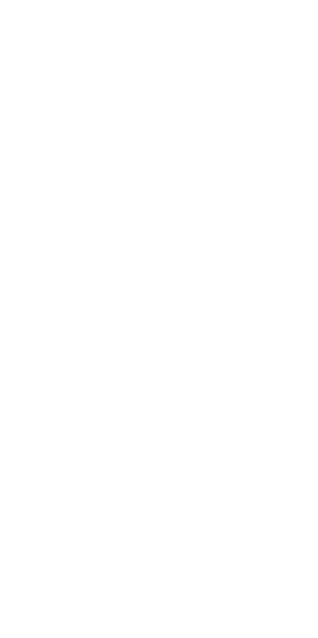 scroll, scrollTop: 0, scrollLeft: 0, axis: both 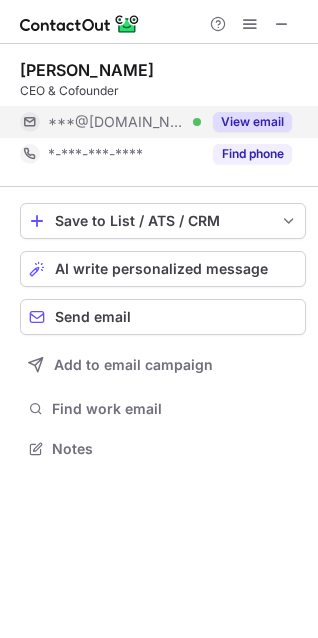 click on "***@[DOMAIN_NAME] Verified" at bounding box center [124, 122] 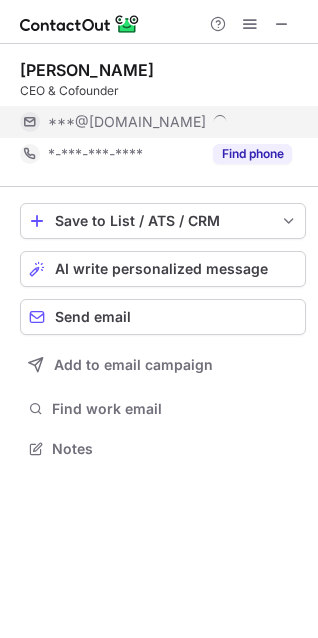 scroll, scrollTop: 10, scrollLeft: 10, axis: both 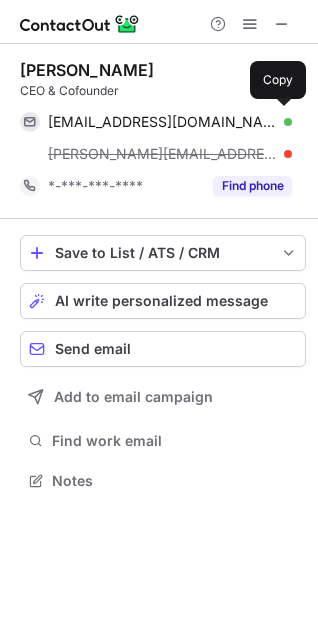 click on "yingjoshua7@gmail.com" at bounding box center (162, 122) 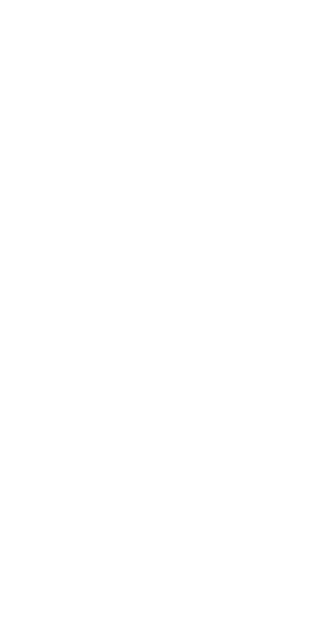 scroll, scrollTop: 0, scrollLeft: 0, axis: both 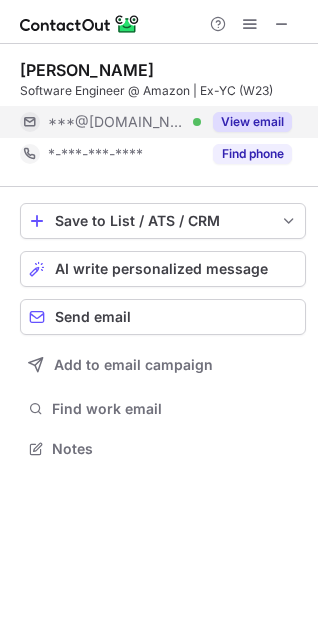 click on "View email" at bounding box center (252, 122) 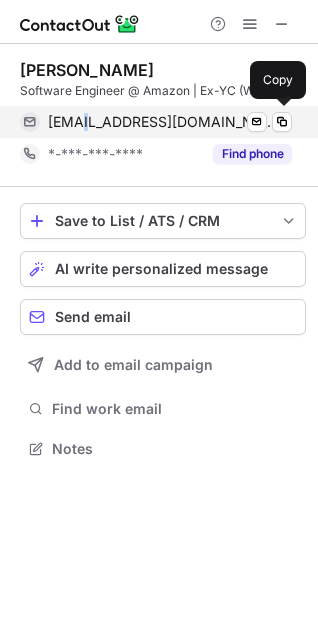 click on "murthyakhil@gmail.com" at bounding box center [162, 122] 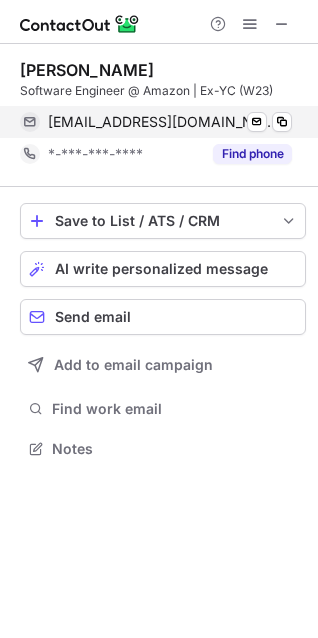 click on "murthyakhil@gmail.com" at bounding box center (162, 122) 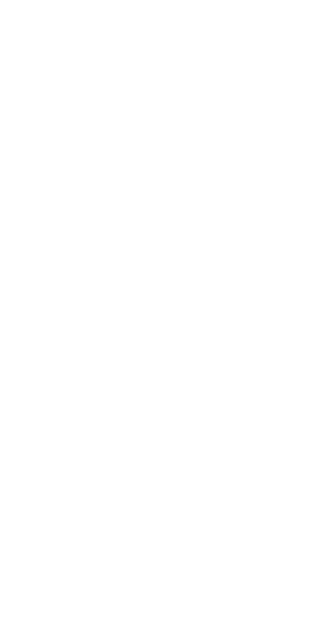 scroll, scrollTop: 0, scrollLeft: 0, axis: both 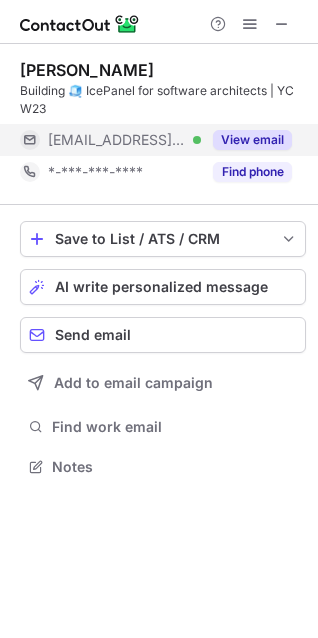 click on "View email" at bounding box center [252, 140] 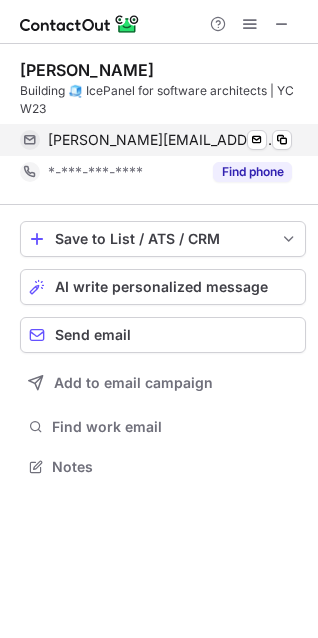 click on "jacob.shadbolt@ntlworld.com" at bounding box center (162, 140) 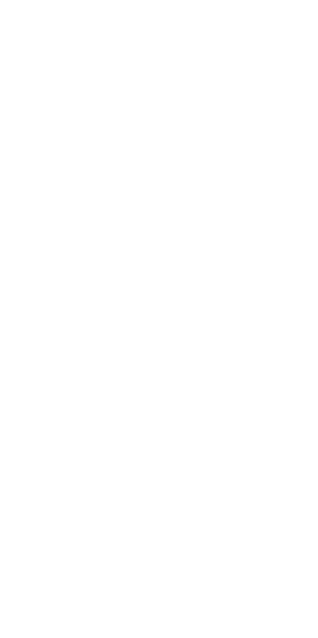 scroll, scrollTop: 0, scrollLeft: 0, axis: both 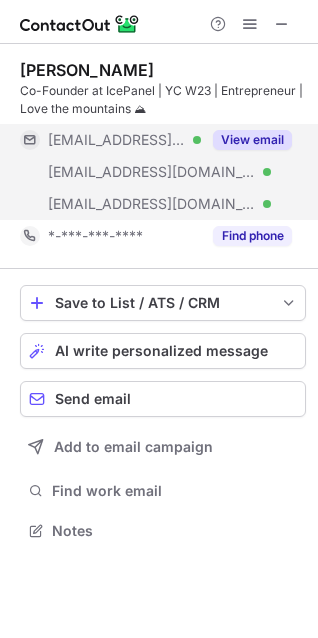click on "View email" at bounding box center (252, 140) 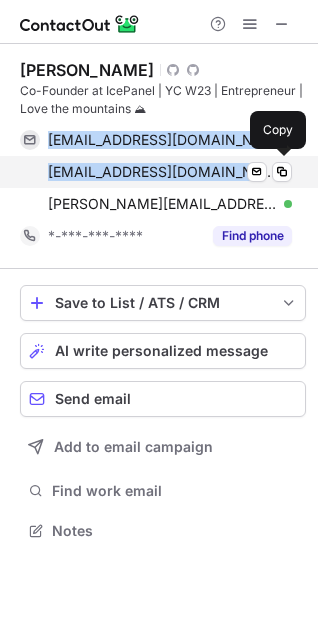 drag, startPoint x: 44, startPoint y: 140, endPoint x: 205, endPoint y: 180, distance: 165.89455 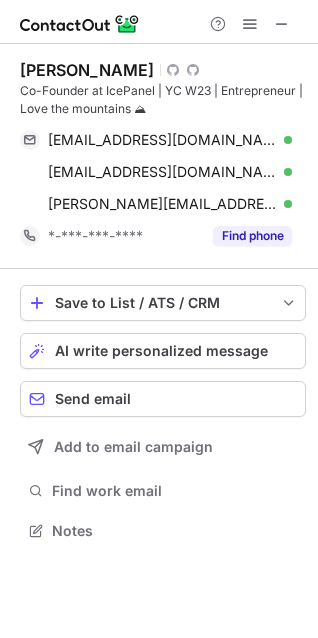scroll, scrollTop: 10, scrollLeft: 10, axis: both 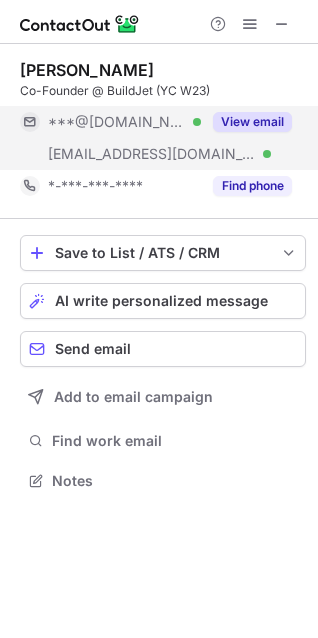 click on "View email" at bounding box center (252, 122) 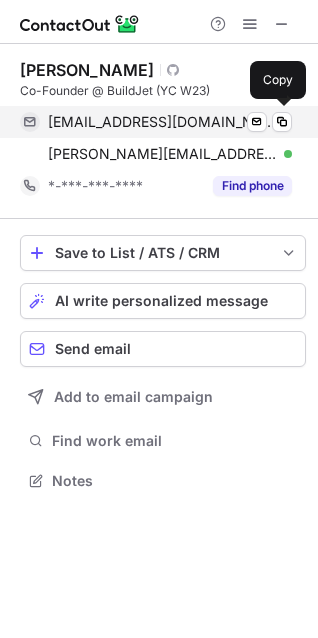 click on "adamshiervani@gmail.com" at bounding box center [162, 122] 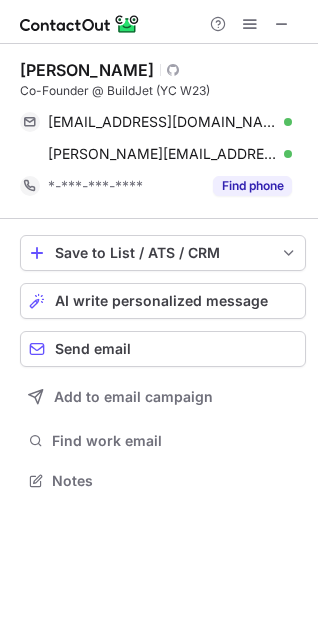 scroll, scrollTop: 10, scrollLeft: 10, axis: both 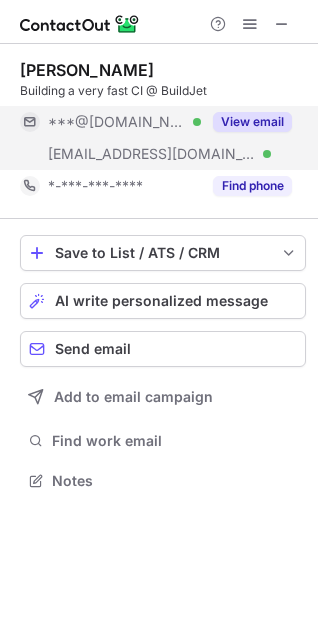 click on "View email" at bounding box center (252, 122) 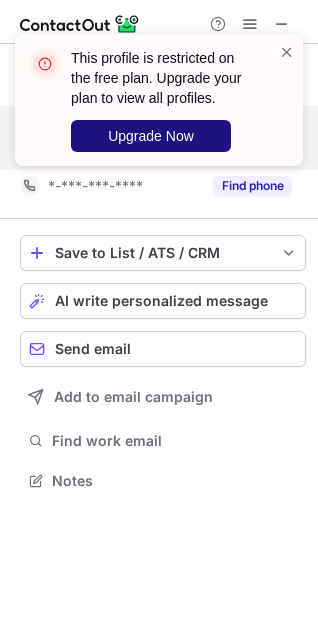 click on "Upgrade Now" at bounding box center (151, 136) 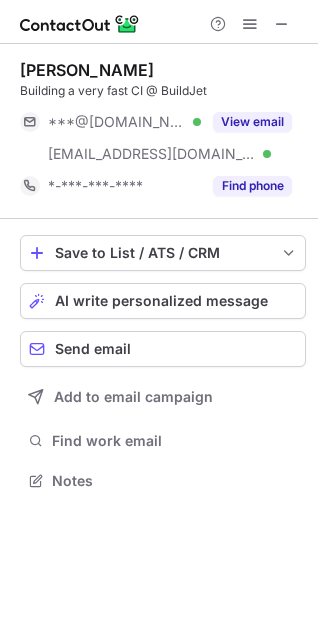scroll, scrollTop: 10, scrollLeft: 10, axis: both 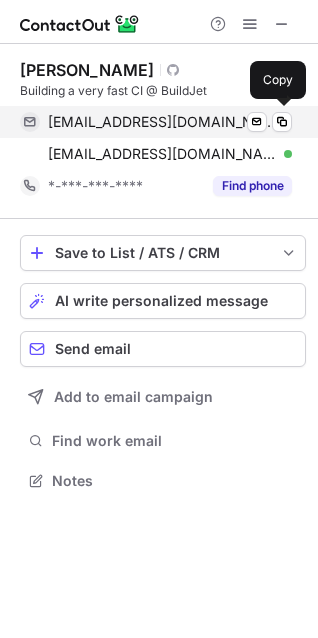 click on "blazeblue@gmail.com" at bounding box center [162, 122] 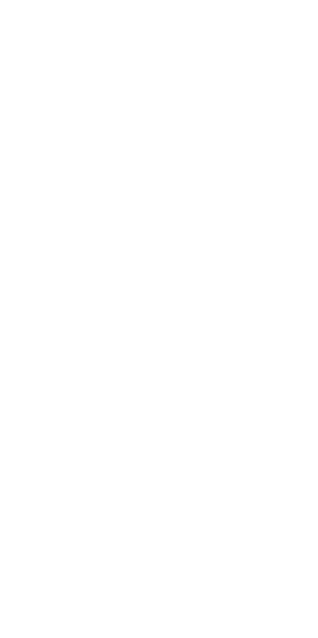 scroll, scrollTop: 0, scrollLeft: 0, axis: both 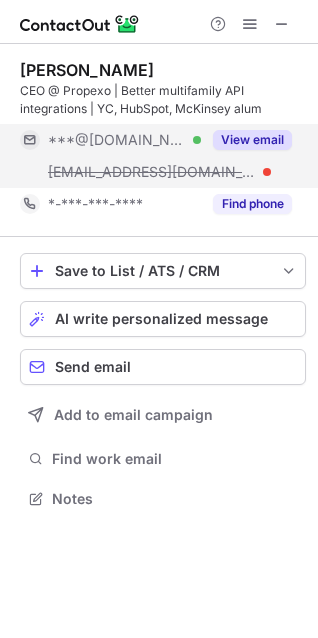 click on "View email" at bounding box center [252, 140] 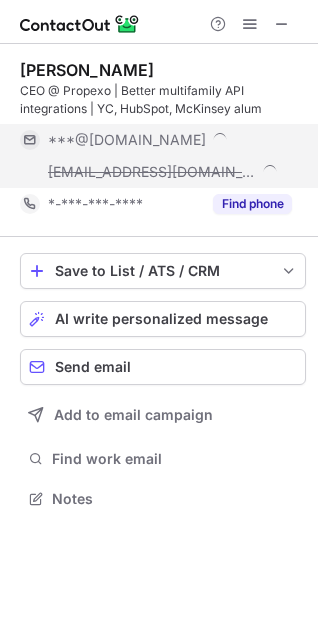 scroll, scrollTop: 10, scrollLeft: 10, axis: both 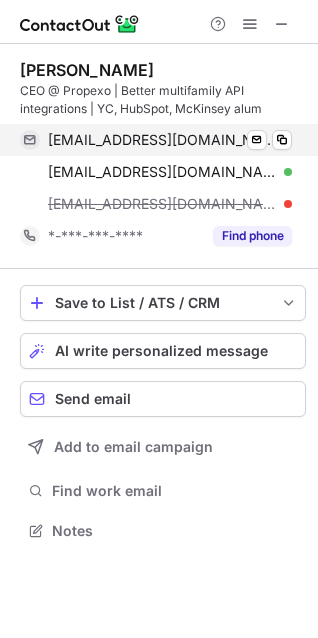 click on "[EMAIL_ADDRESS][DOMAIN_NAME]" at bounding box center (162, 140) 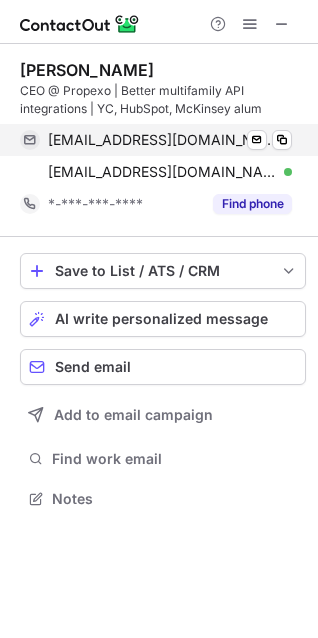 scroll, scrollTop: 485, scrollLeft: 318, axis: both 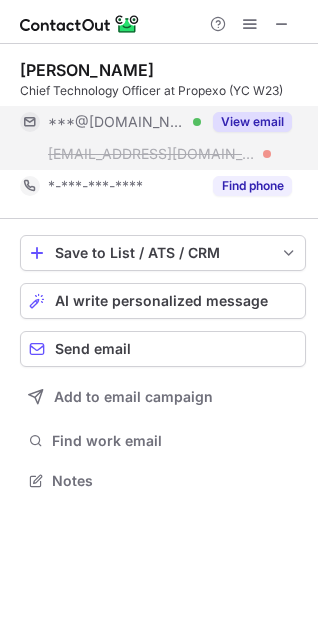 click on "View email" at bounding box center [252, 122] 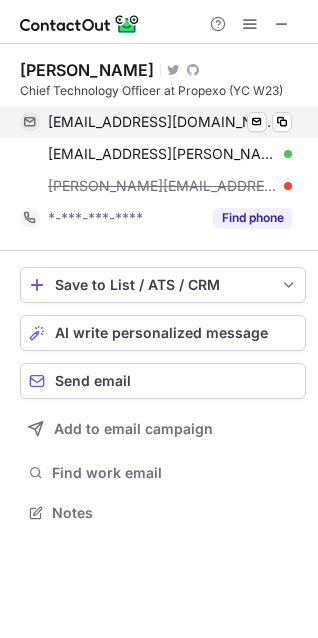 scroll, scrollTop: 10, scrollLeft: 10, axis: both 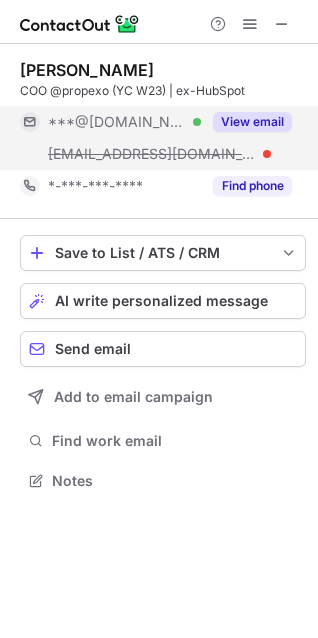 click on "View email" at bounding box center [252, 122] 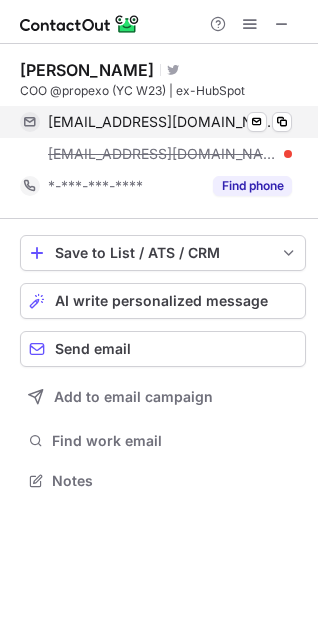 click on "bengkeller@gmail.com" at bounding box center [162, 122] 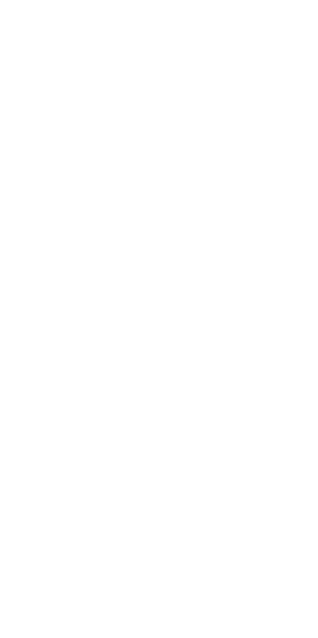 scroll, scrollTop: 0, scrollLeft: 0, axis: both 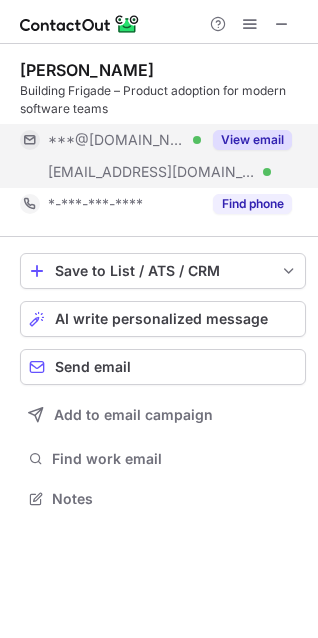 click on "View email" at bounding box center (252, 140) 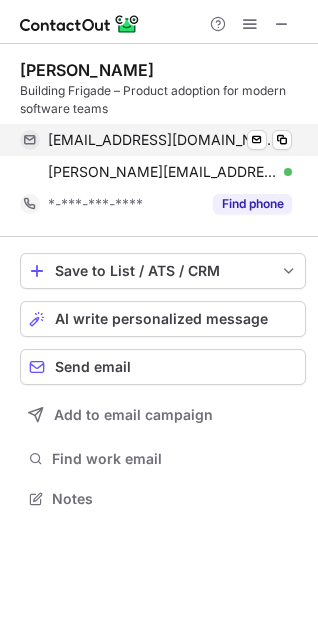 click on "ericbrownrout@gmail.com" at bounding box center [162, 140] 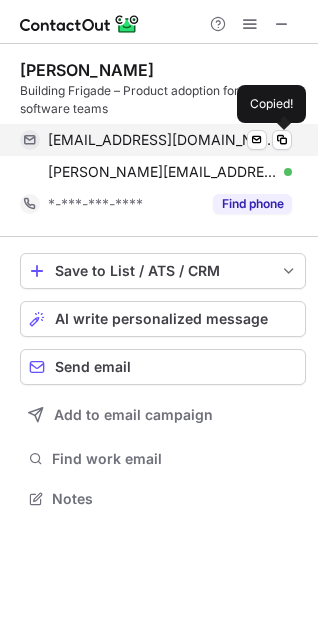click on "ericbrownrout@gmail.com" at bounding box center [162, 140] 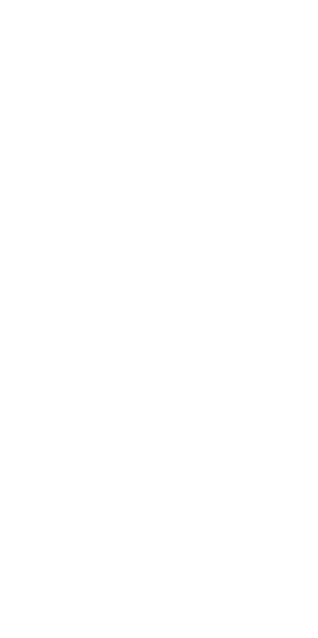 scroll, scrollTop: 0, scrollLeft: 0, axis: both 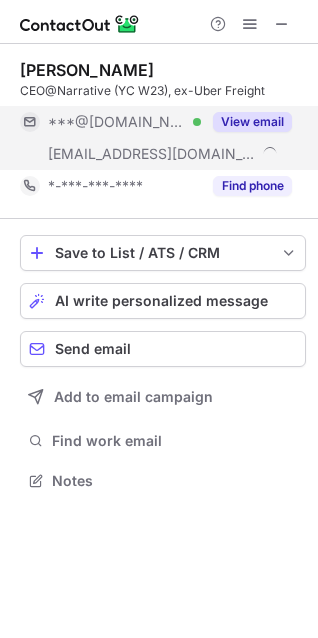 click on "View email" at bounding box center [252, 122] 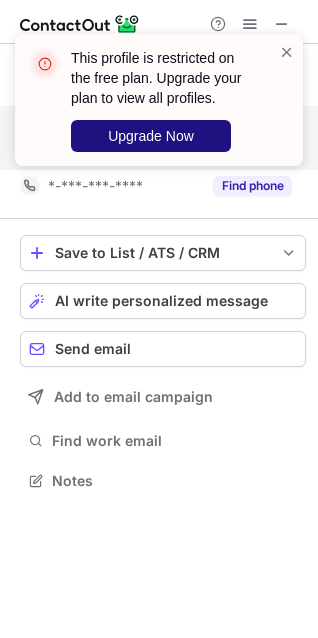 click on "Upgrade Now" at bounding box center [151, 136] 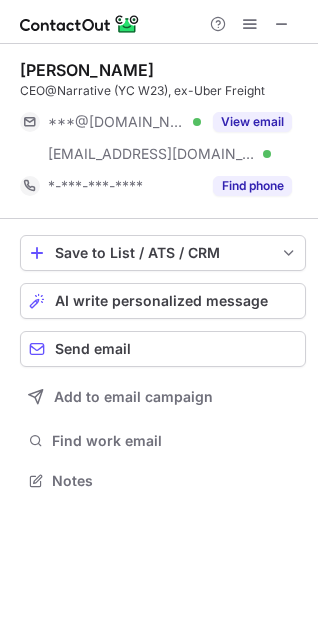 scroll, scrollTop: 10, scrollLeft: 10, axis: both 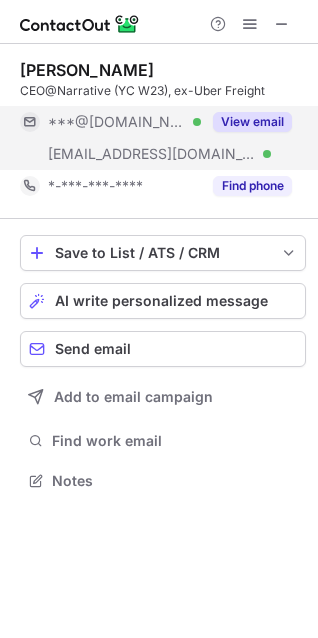 click on "View email" at bounding box center [246, 122] 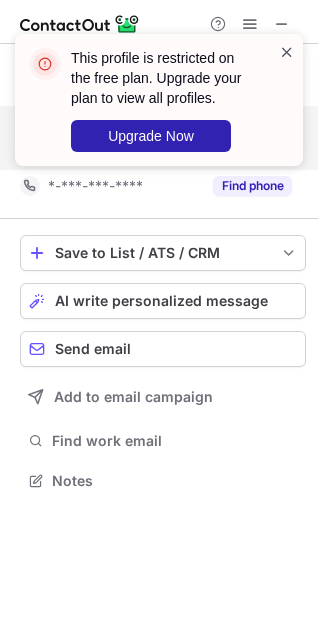 click at bounding box center [287, 52] 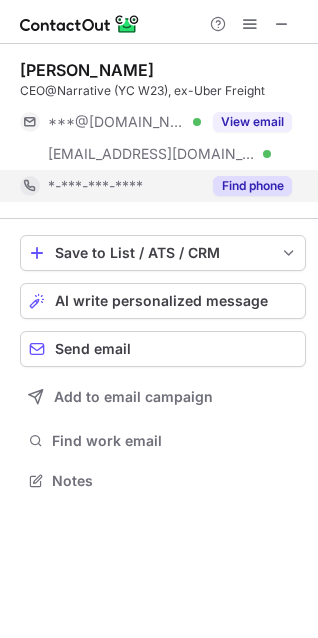 scroll, scrollTop: 10, scrollLeft: 10, axis: both 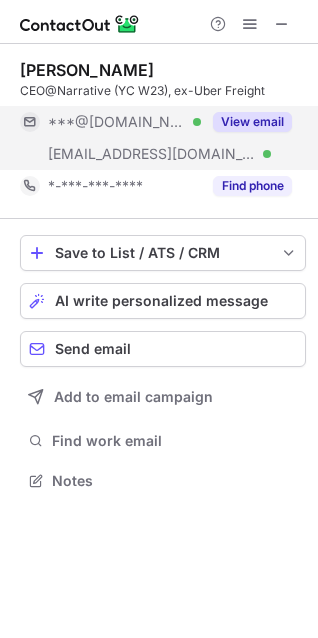 click on "View email" at bounding box center [252, 122] 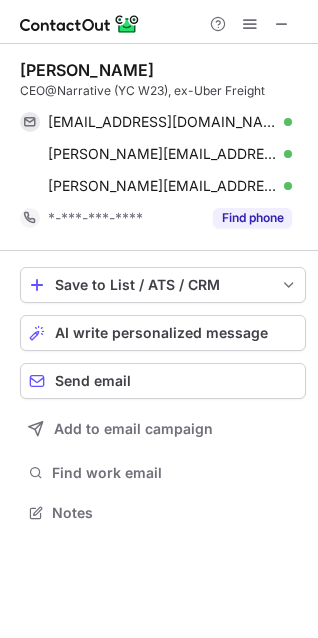 scroll, scrollTop: 10, scrollLeft: 10, axis: both 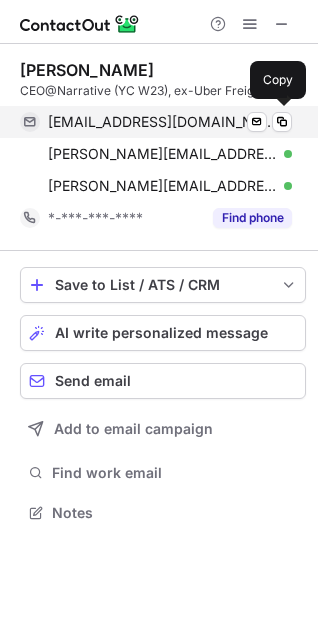 click on "dubeysuchit@gmail.com" at bounding box center [162, 122] 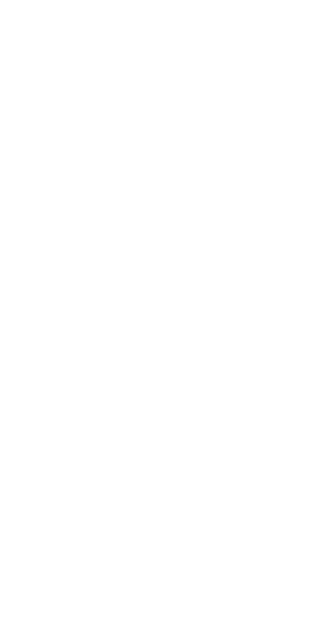 scroll, scrollTop: 0, scrollLeft: 0, axis: both 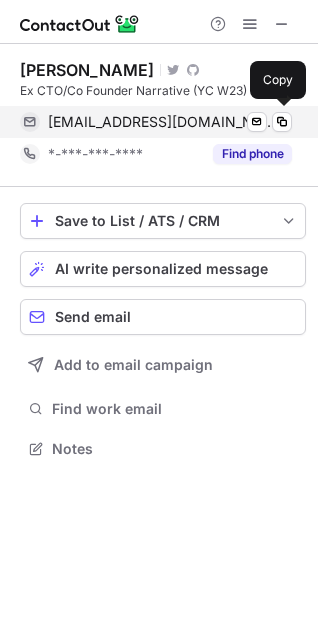 click on "axitkhurana@gmail.com" at bounding box center [162, 122] 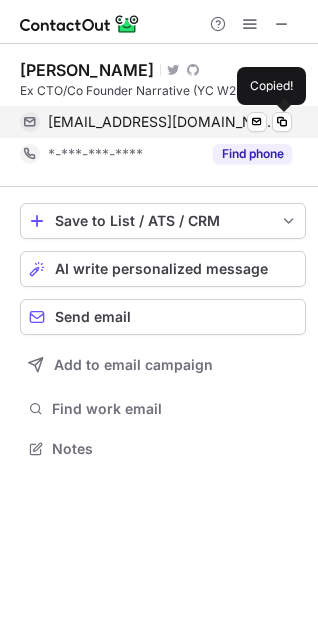 click on "axitkhurana@gmail.com" at bounding box center [162, 122] 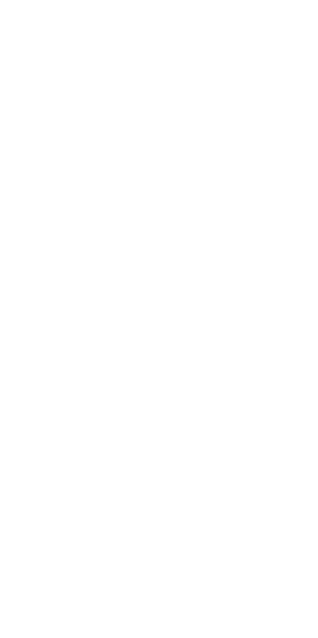 scroll, scrollTop: 0, scrollLeft: 0, axis: both 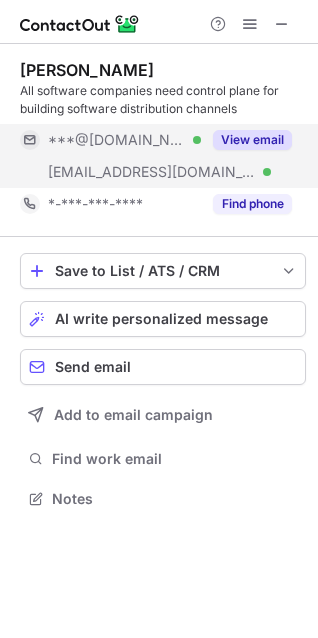 click on "View email" at bounding box center (252, 140) 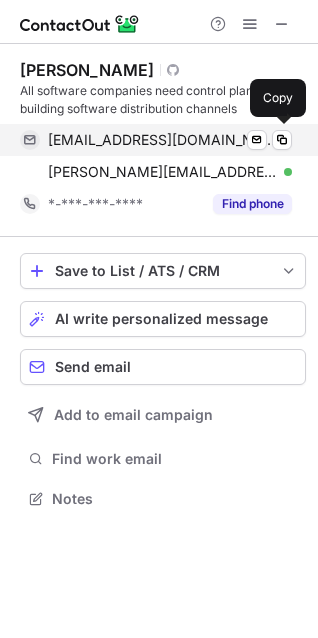 click on "[EMAIL_ADDRESS][DOMAIN_NAME]" at bounding box center (162, 140) 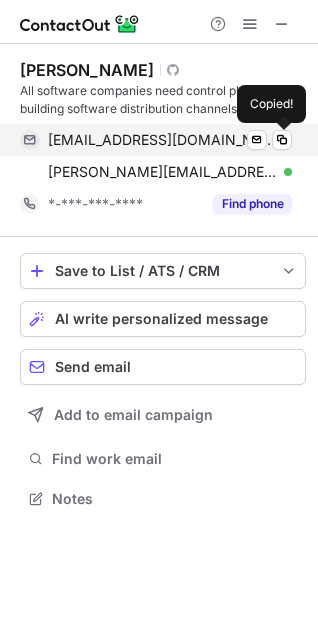 click on "mailtokkgupta@gmail.com" at bounding box center (162, 140) 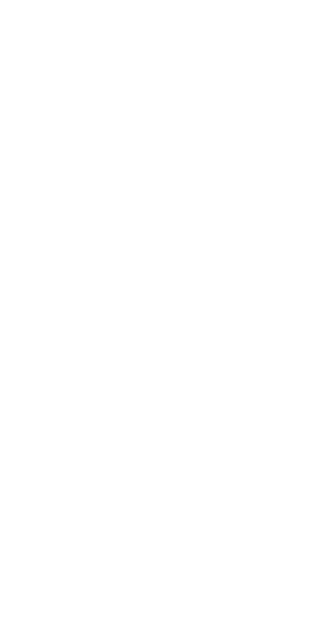scroll, scrollTop: 0, scrollLeft: 0, axis: both 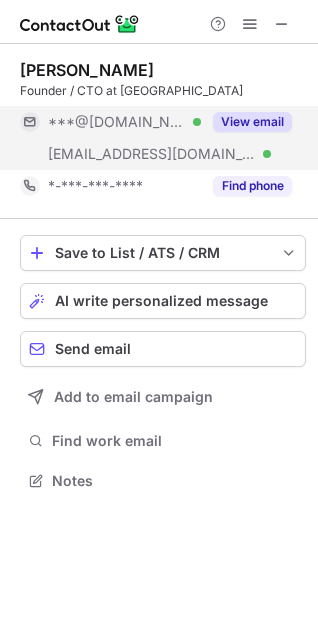 click on "View email" at bounding box center (252, 122) 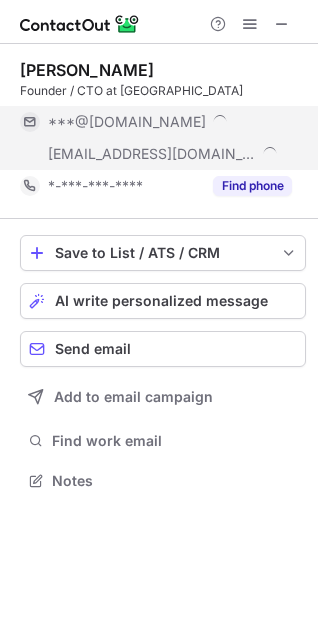 scroll, scrollTop: 10, scrollLeft: 10, axis: both 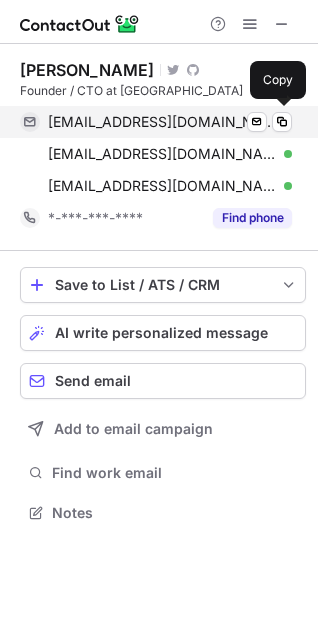 click on "nikhiljan93@gmail.com" at bounding box center (162, 122) 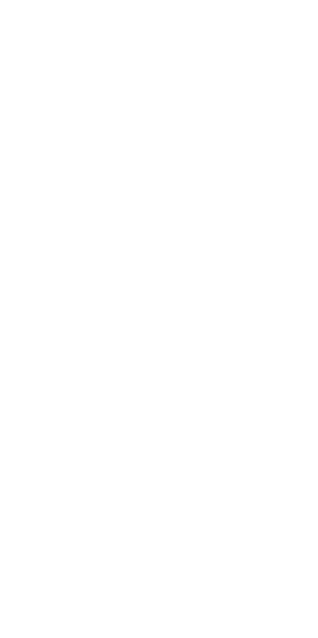 scroll, scrollTop: 0, scrollLeft: 0, axis: both 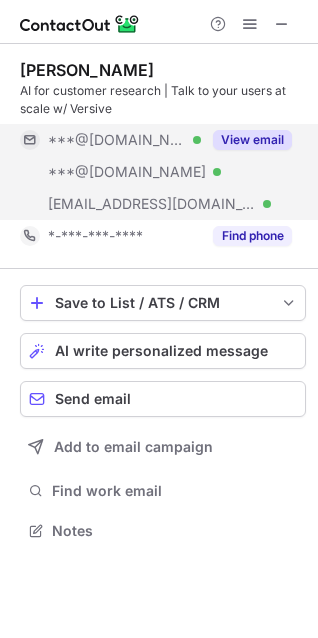 click on "View email" at bounding box center (252, 140) 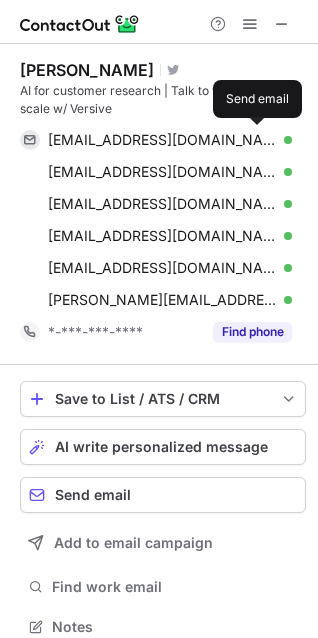 scroll, scrollTop: 10, scrollLeft: 10, axis: both 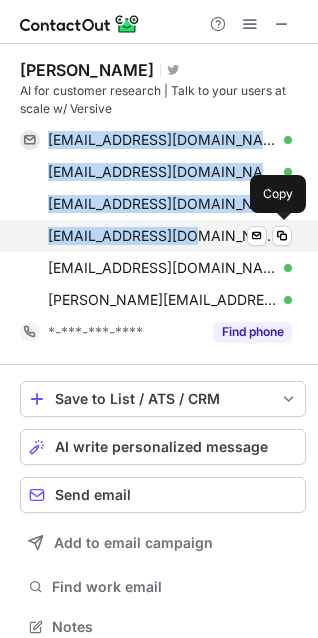 drag, startPoint x: 44, startPoint y: 137, endPoint x: 191, endPoint y: 248, distance: 184.20097 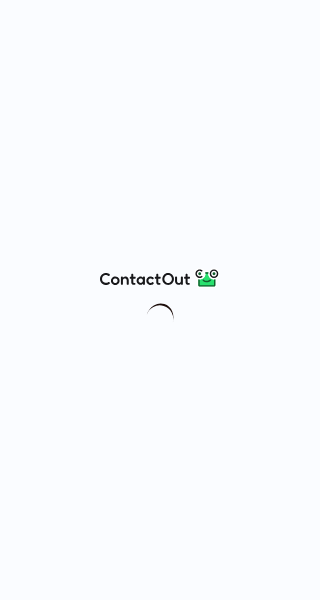 scroll, scrollTop: 0, scrollLeft: 0, axis: both 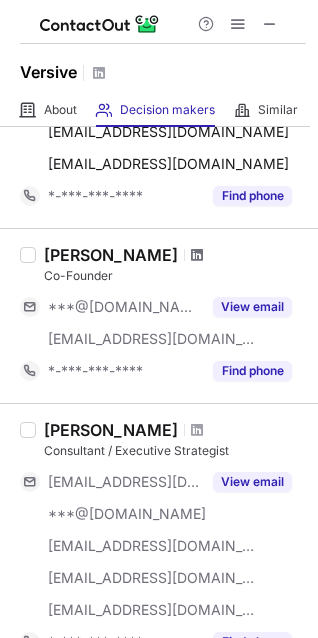 click at bounding box center [197, 255] 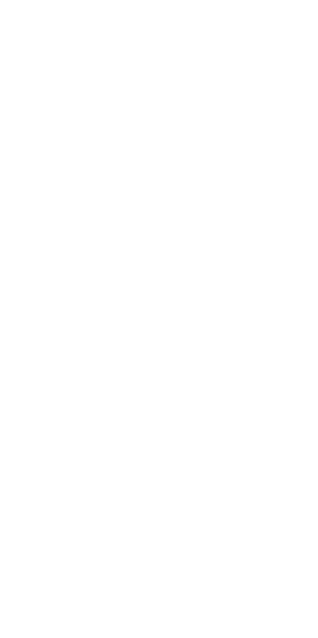 scroll, scrollTop: 0, scrollLeft: 0, axis: both 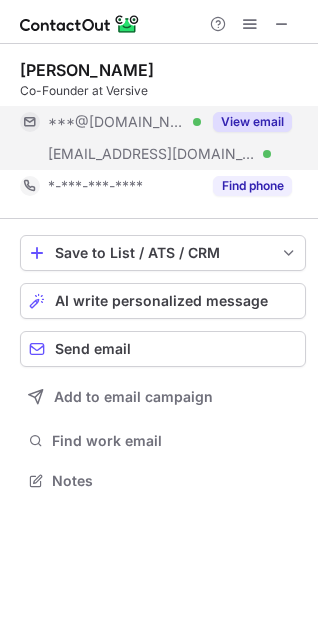 click on "View email" at bounding box center [252, 122] 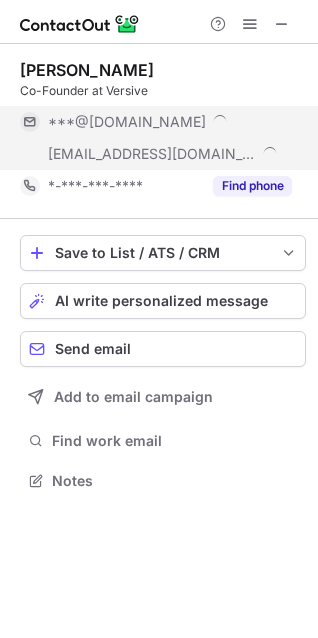 scroll, scrollTop: 10, scrollLeft: 10, axis: both 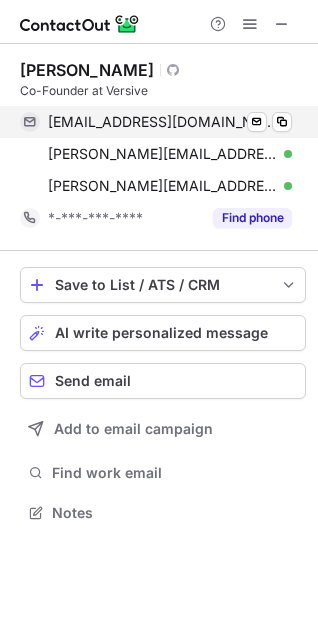 click on "[EMAIL_ADDRESS][DOMAIN_NAME]" at bounding box center [162, 122] 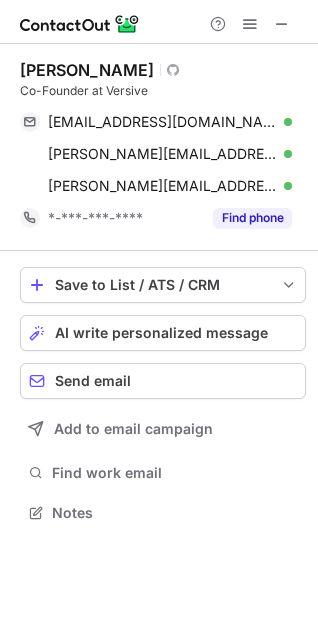 scroll, scrollTop: 10, scrollLeft: 10, axis: both 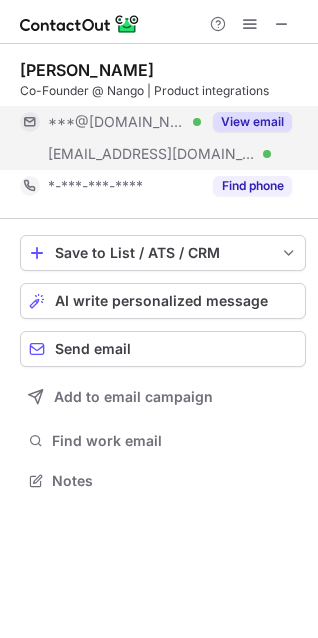 click on "View email" at bounding box center [252, 122] 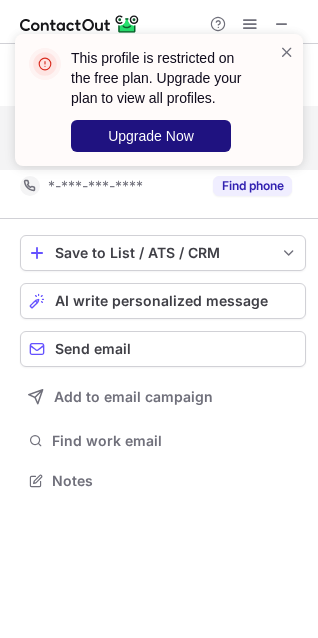 click on "Upgrade Now" at bounding box center (151, 136) 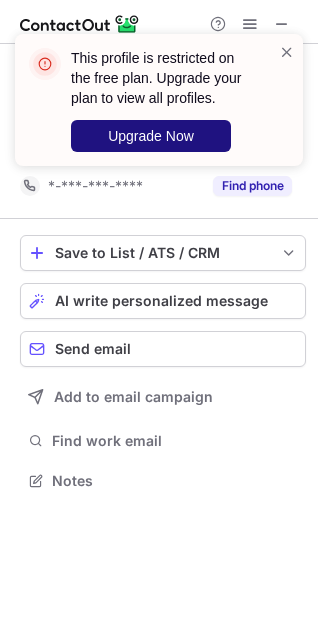 scroll, scrollTop: 10, scrollLeft: 10, axis: both 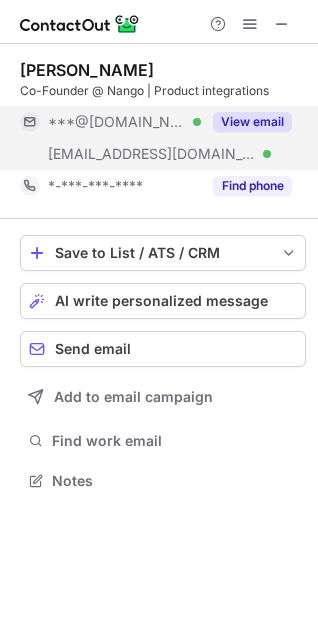 click on "View email" at bounding box center [252, 122] 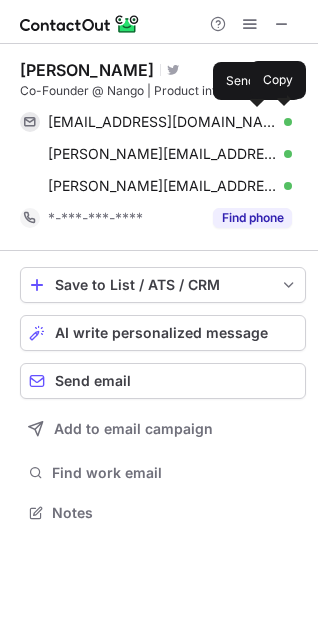 scroll, scrollTop: 10, scrollLeft: 10, axis: both 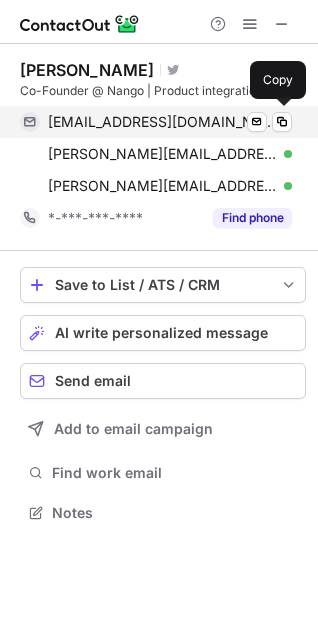 click on "rguldener@gmail.com" at bounding box center [162, 122] 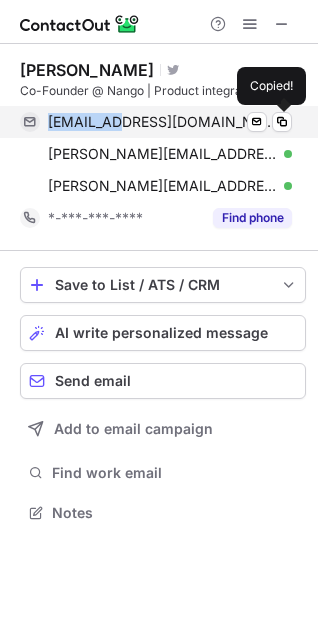 click on "rguldener@gmail.com" at bounding box center (162, 122) 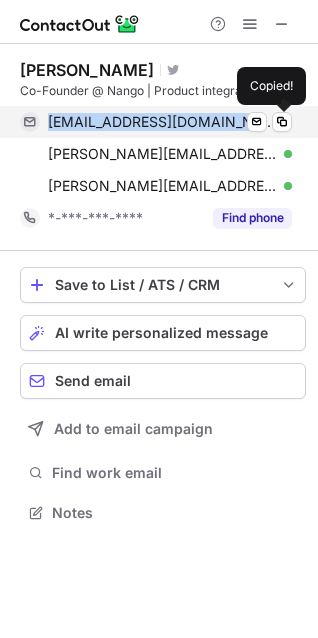 click on "rguldener@gmail.com" at bounding box center [162, 122] 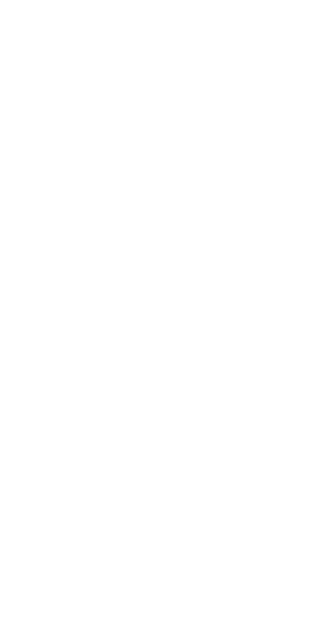 scroll, scrollTop: 0, scrollLeft: 0, axis: both 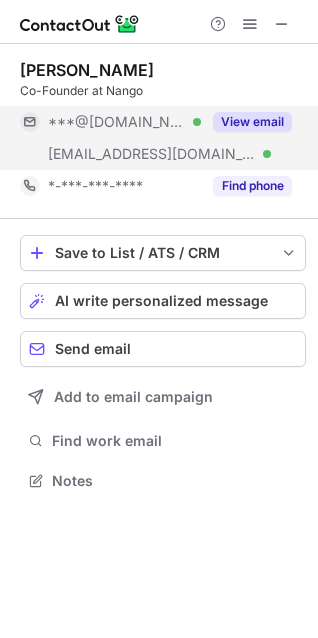 click on "View email" at bounding box center [252, 122] 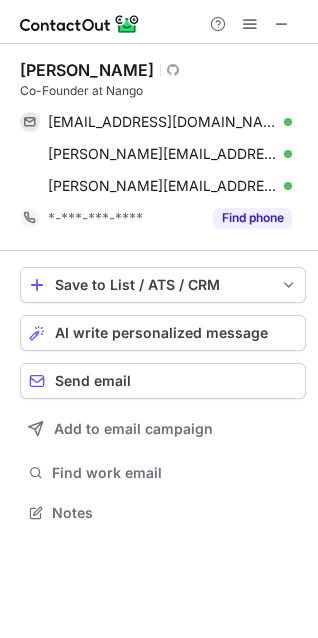 scroll, scrollTop: 10, scrollLeft: 10, axis: both 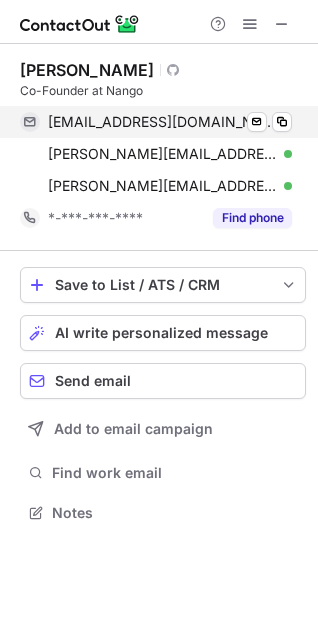 click on "bastienbeurier@gmail.com" at bounding box center (162, 122) 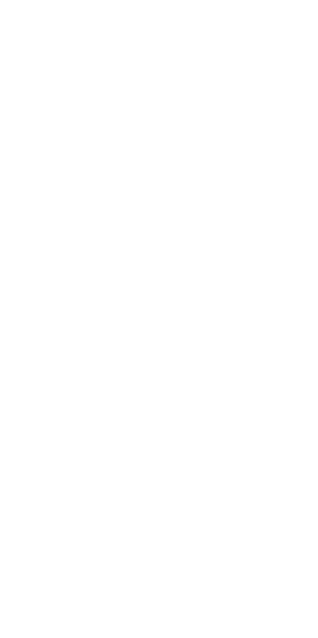 scroll, scrollTop: 0, scrollLeft: 0, axis: both 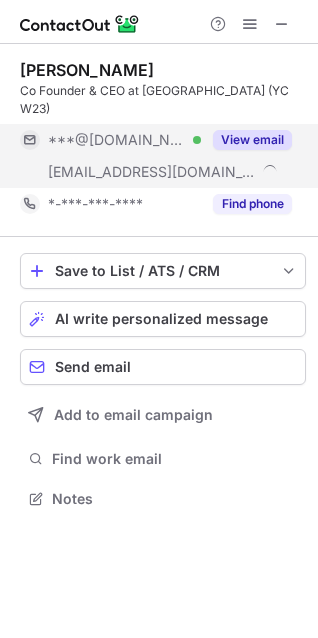 click on "View email" at bounding box center (252, 140) 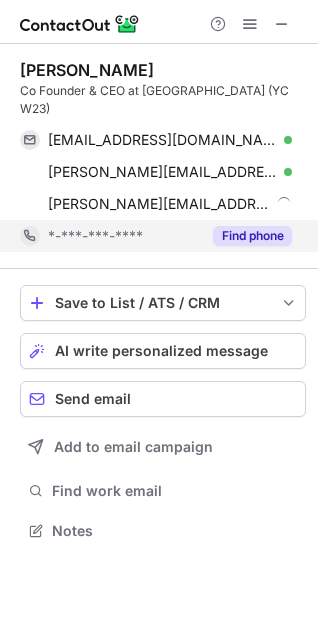 scroll, scrollTop: 10, scrollLeft: 10, axis: both 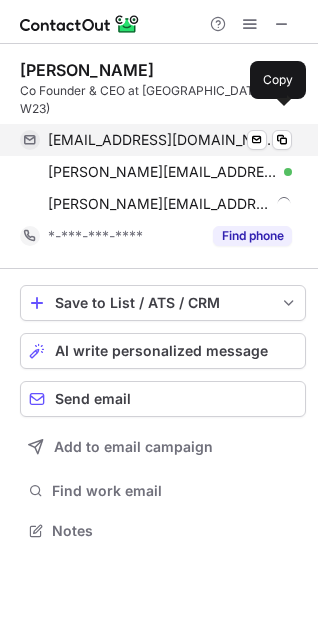 click on "ciprianoec@gmail.com" at bounding box center [162, 140] 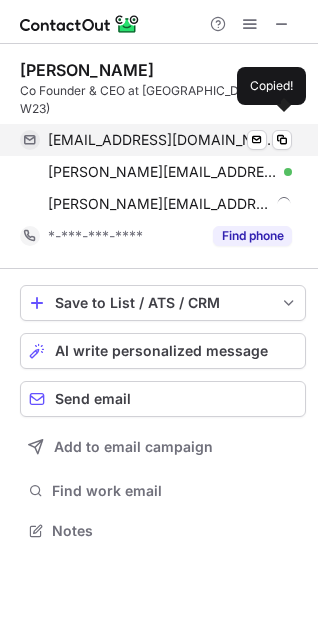 click on "ciprianoec@gmail.com" at bounding box center [162, 140] 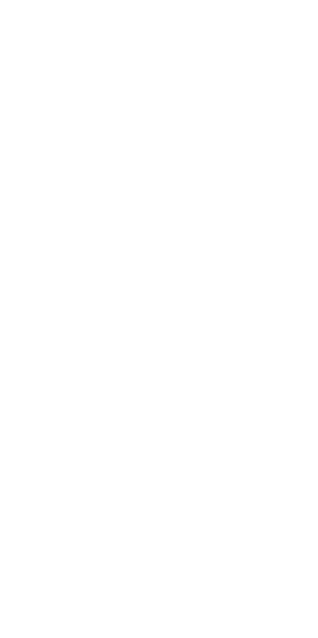 scroll, scrollTop: 0, scrollLeft: 0, axis: both 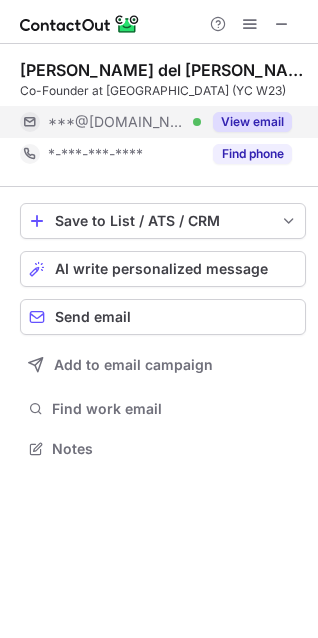 click on "View email" at bounding box center (252, 122) 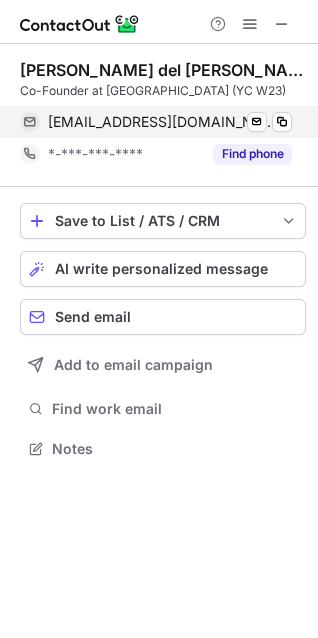 click on "[EMAIL_ADDRESS][DOMAIN_NAME]" at bounding box center (162, 122) 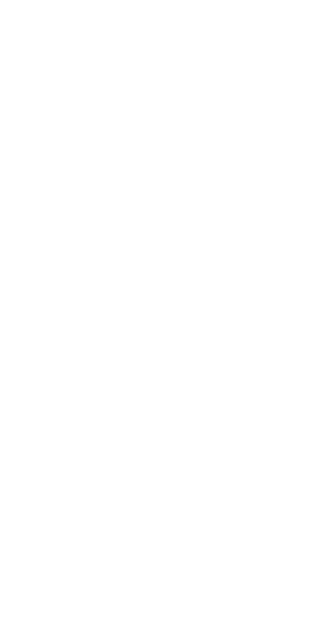 scroll, scrollTop: 0, scrollLeft: 0, axis: both 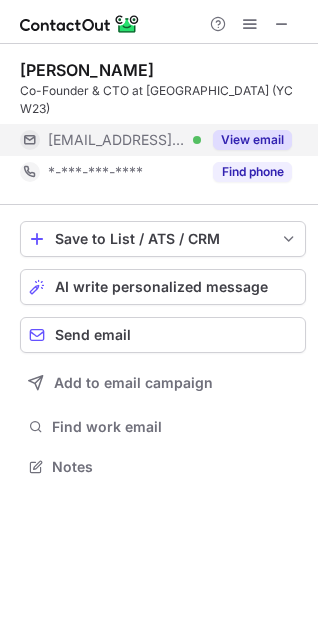 click on "View email" at bounding box center [252, 140] 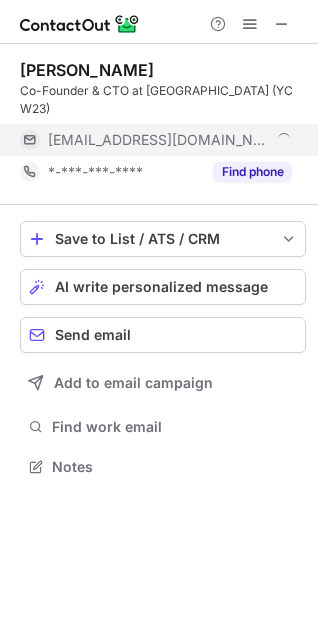 scroll, scrollTop: 10, scrollLeft: 10, axis: both 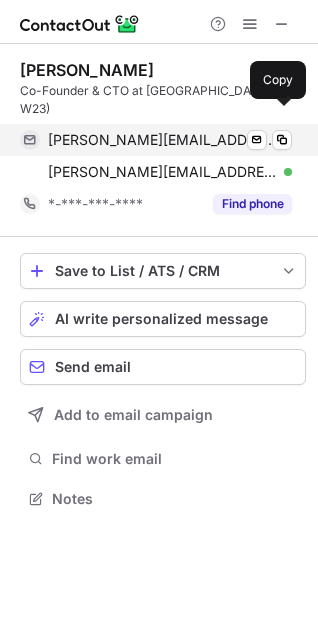 click on "felipe@monsalve.co" at bounding box center (162, 140) 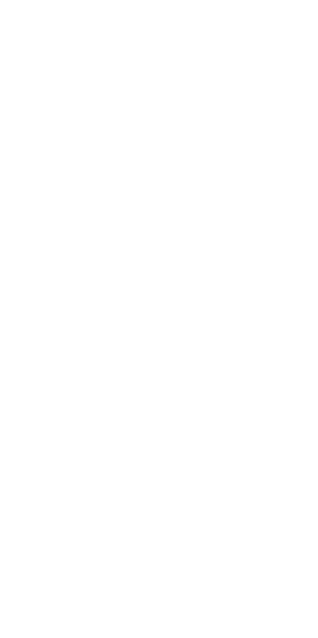 scroll, scrollTop: 0, scrollLeft: 0, axis: both 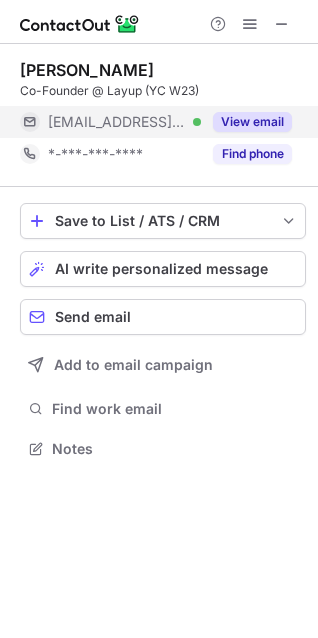 click on "View email" at bounding box center [252, 122] 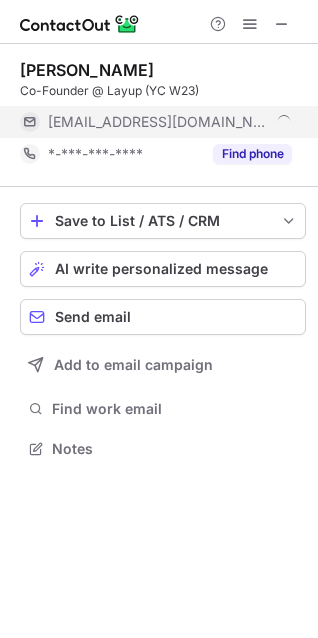 scroll, scrollTop: 10, scrollLeft: 10, axis: both 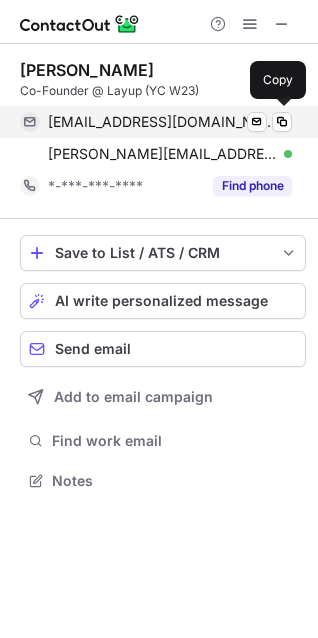 click on "rfx2@cornell.edu" at bounding box center [162, 122] 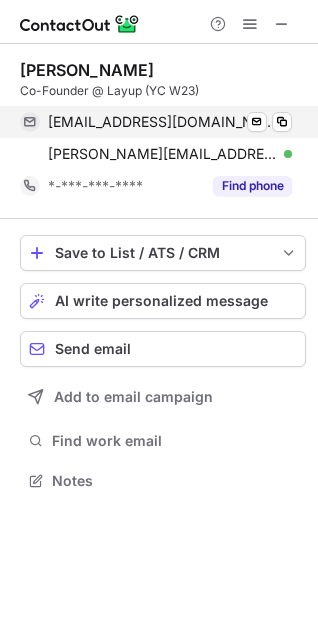 click on "rfx2@cornell.edu" at bounding box center [162, 122] 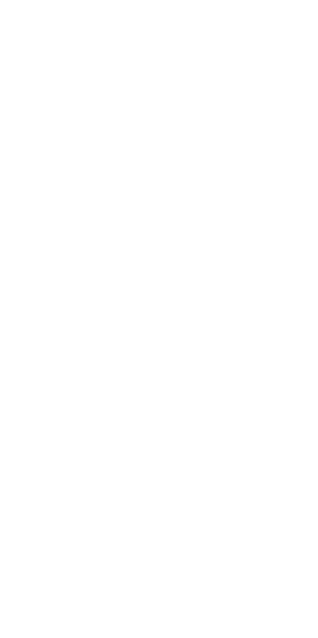 scroll, scrollTop: 0, scrollLeft: 0, axis: both 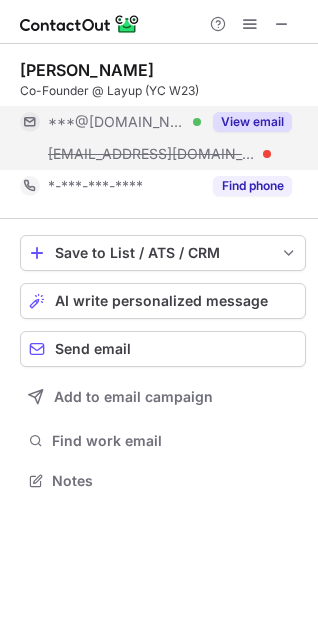 click on "View email" at bounding box center [252, 122] 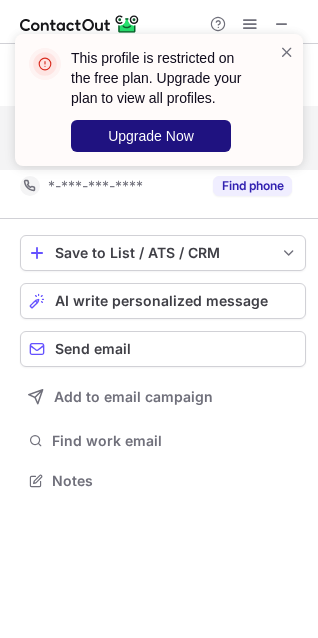 click on "Upgrade Now" at bounding box center [151, 136] 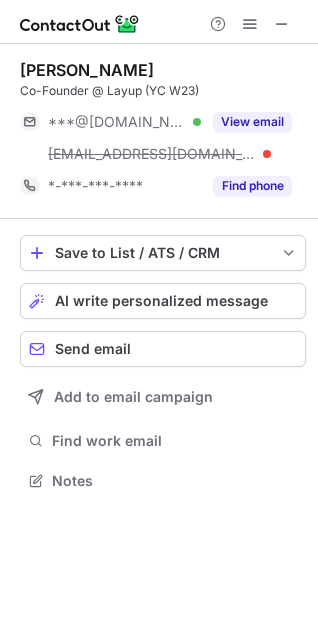 scroll, scrollTop: 10, scrollLeft: 10, axis: both 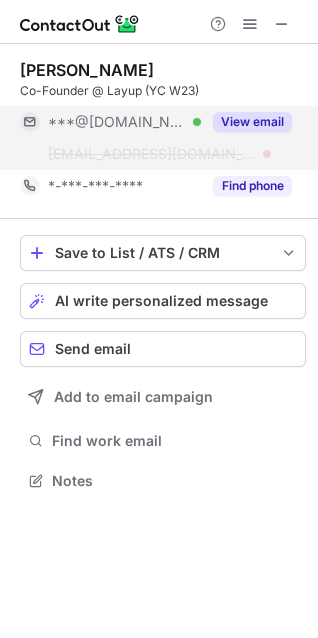 click on "View email" at bounding box center [252, 122] 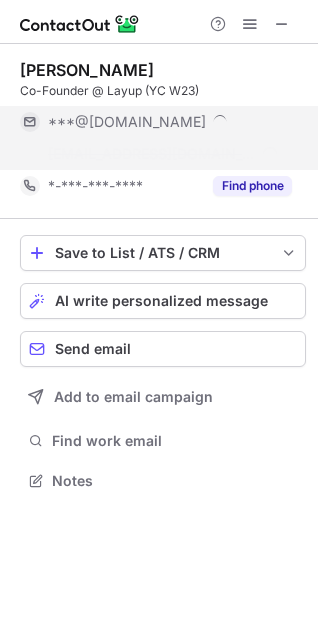 scroll, scrollTop: 499, scrollLeft: 318, axis: both 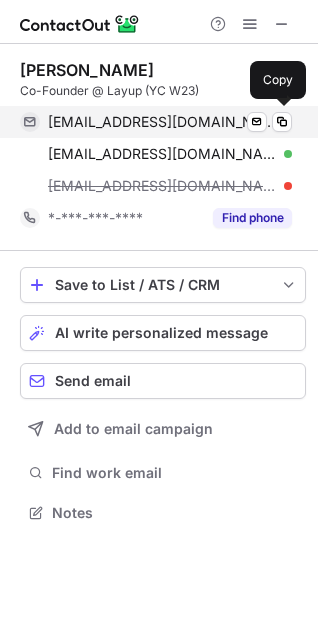 click on "badaljain77@gmail.com" at bounding box center [162, 122] 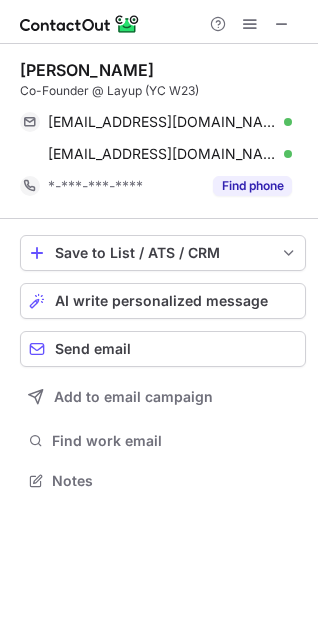 scroll, scrollTop: 467, scrollLeft: 318, axis: both 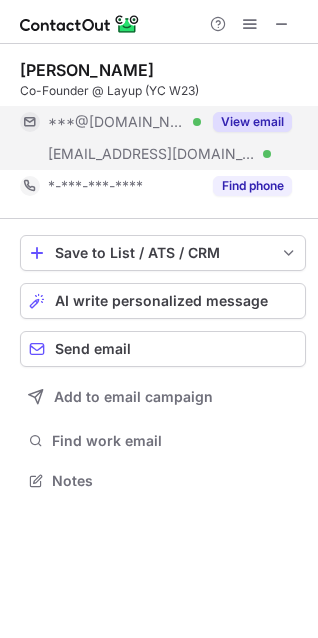 click on "View email" at bounding box center [252, 122] 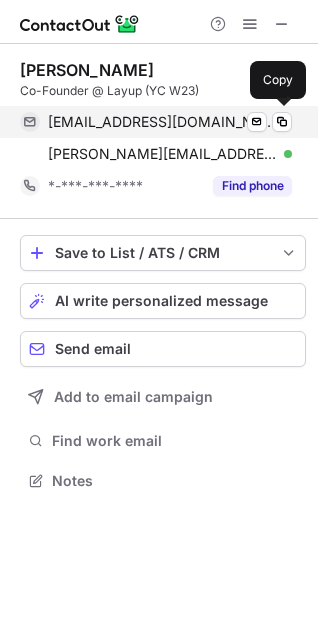click on "[EMAIL_ADDRESS][DOMAIN_NAME]" at bounding box center [162, 122] 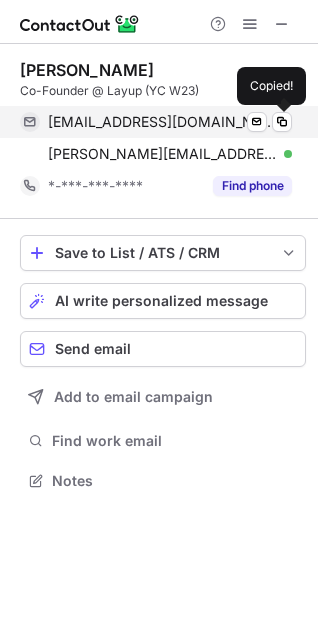 click on "[EMAIL_ADDRESS][DOMAIN_NAME]" at bounding box center [162, 122] 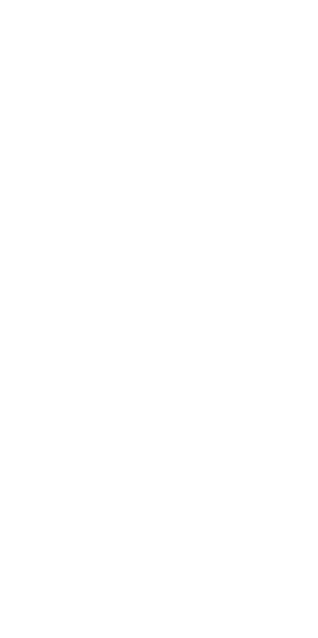 scroll, scrollTop: 0, scrollLeft: 0, axis: both 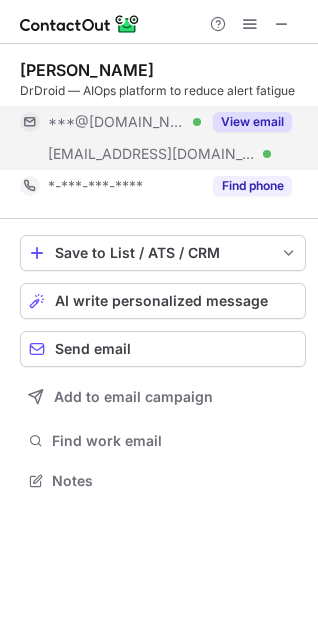 click on "View email" at bounding box center [252, 122] 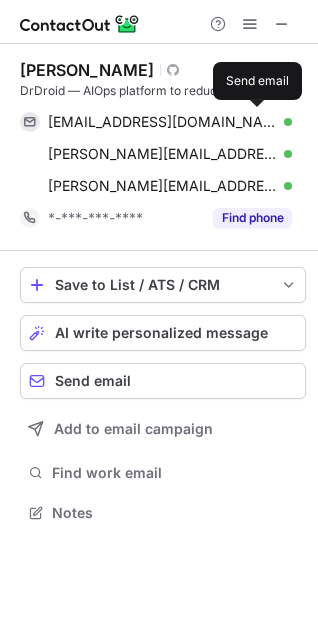 scroll, scrollTop: 10, scrollLeft: 10, axis: both 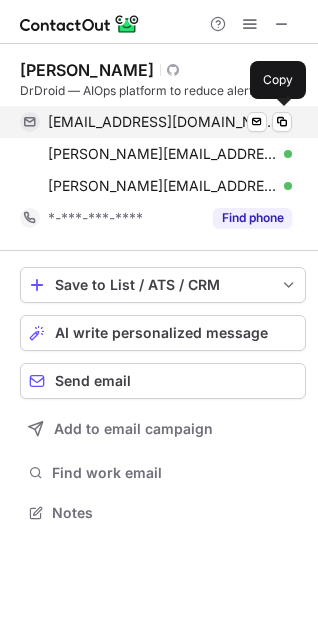 click on "siddharthnibjiya@gmail.com" at bounding box center [162, 122] 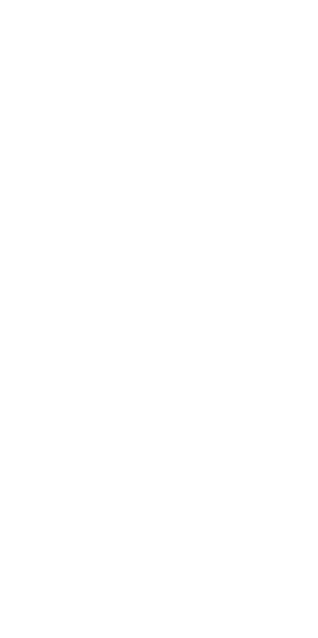 scroll, scrollTop: 0, scrollLeft: 0, axis: both 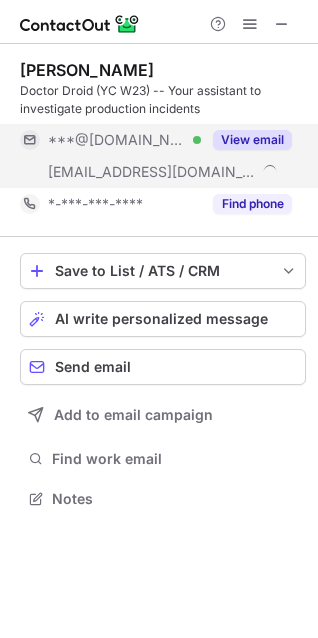 click on "View email" at bounding box center [252, 140] 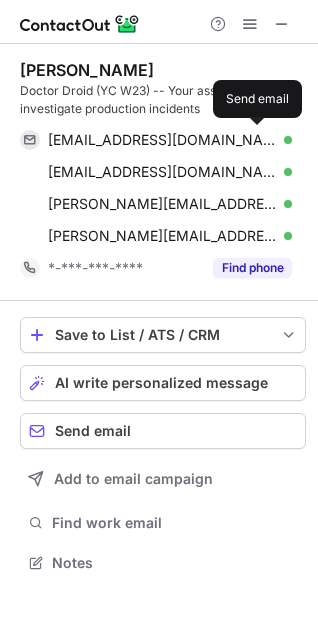 scroll, scrollTop: 10, scrollLeft: 10, axis: both 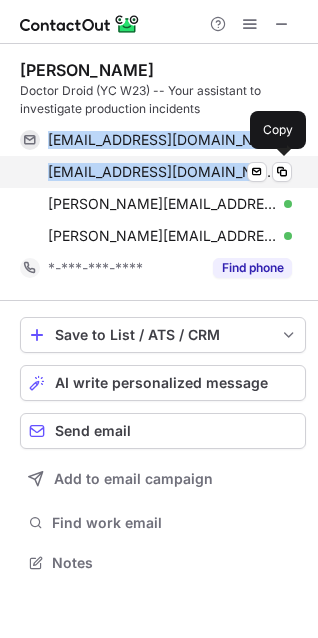 drag, startPoint x: 105, startPoint y: 173, endPoint x: 248, endPoint y: 185, distance: 143.50261 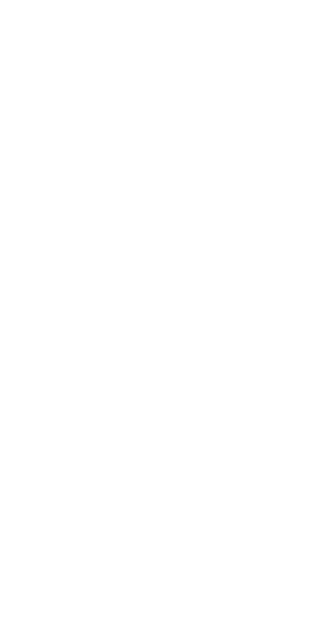 scroll, scrollTop: 0, scrollLeft: 0, axis: both 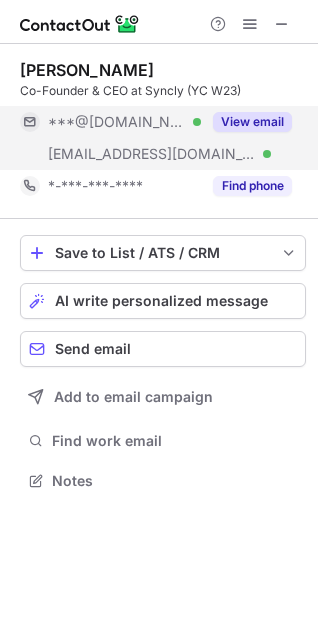 click on "View email" at bounding box center (252, 122) 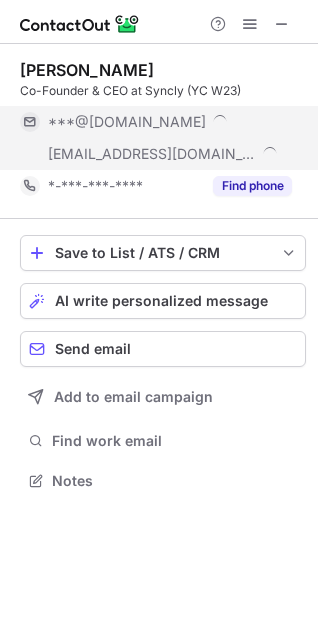 scroll, scrollTop: 10, scrollLeft: 10, axis: both 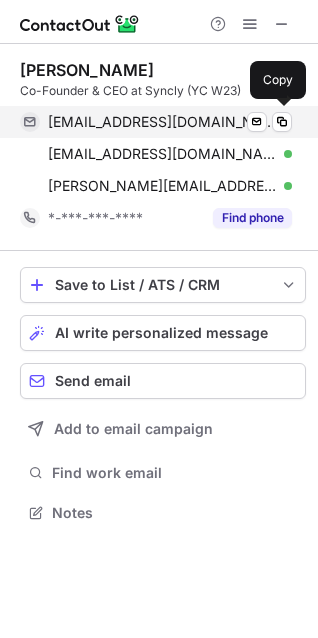 click on "[EMAIL_ADDRESS][DOMAIN_NAME]" at bounding box center (162, 122) 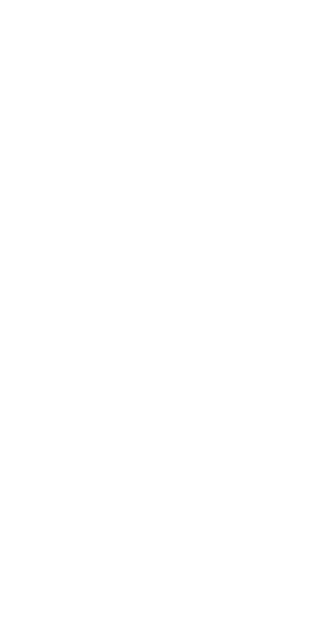 scroll, scrollTop: 0, scrollLeft: 0, axis: both 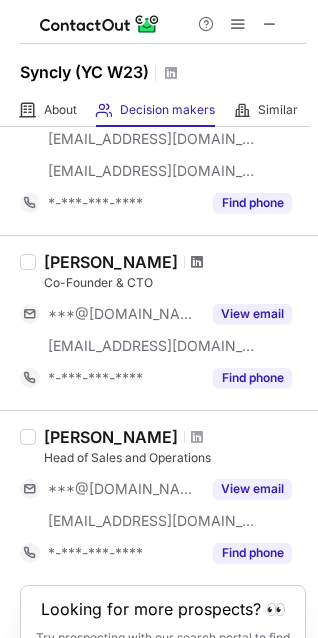 click at bounding box center [197, 262] 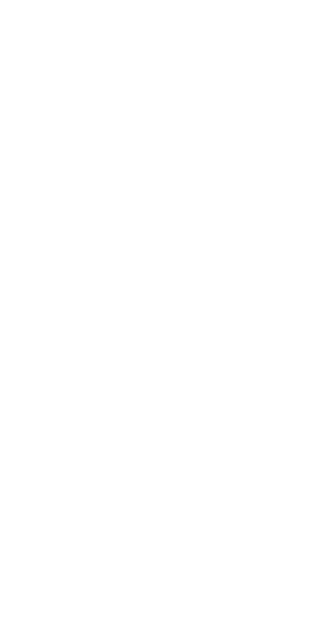 scroll, scrollTop: 0, scrollLeft: 0, axis: both 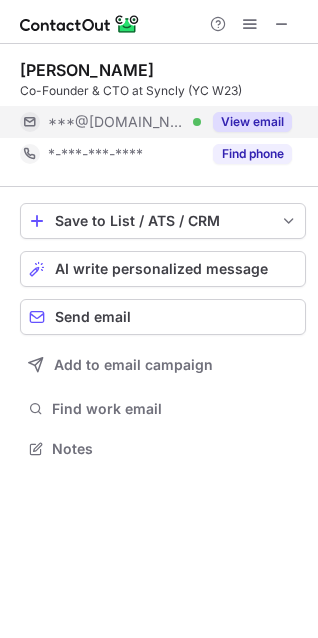 click on "View email" at bounding box center [252, 122] 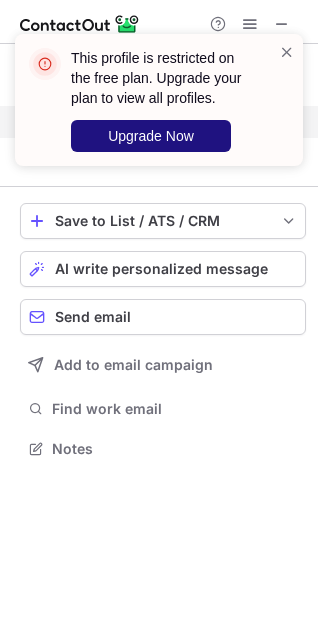 click on "Upgrade Now" at bounding box center (151, 136) 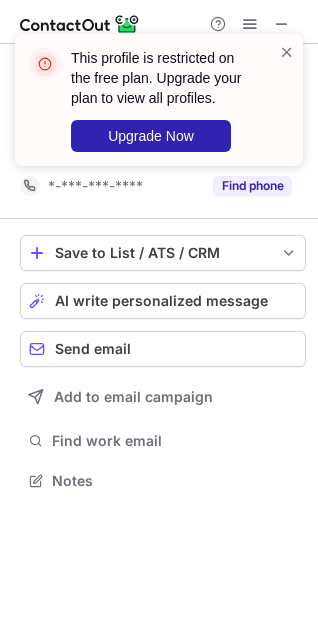 scroll, scrollTop: 10, scrollLeft: 10, axis: both 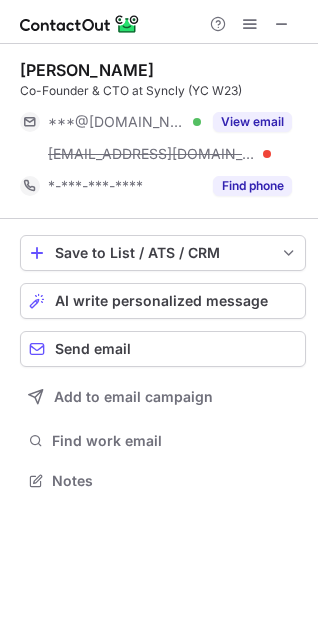 click on "This profile is restricted on the free plan. Upgrade your plan to view all profiles. Upgrade Now Kwan Yoon Co-Founder & CTO at Syncly (YC W23) ***@gmail.com Verified ***@syncly.app View email *-***-***-**** Find phone Save to List / ATS / CRM List Select Lever Connect Greenhouse Connect Salesforce Connect Hubspot Connect Bullhorn Connect Zapier (100+ Applications) Connect Request a new integration AI write personalized message Send email Add to email campaign Find work email Notes" at bounding box center (159, 319) 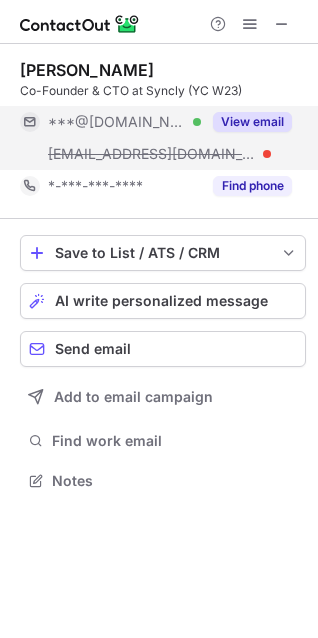 click on "View email" at bounding box center (252, 122) 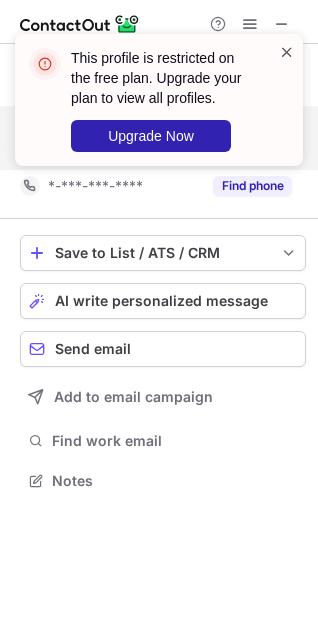 click at bounding box center (287, 52) 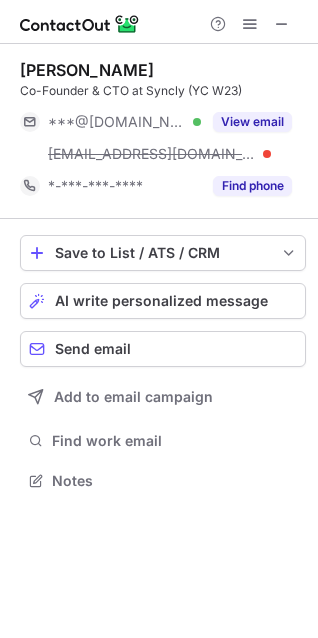 scroll, scrollTop: 10, scrollLeft: 10, axis: both 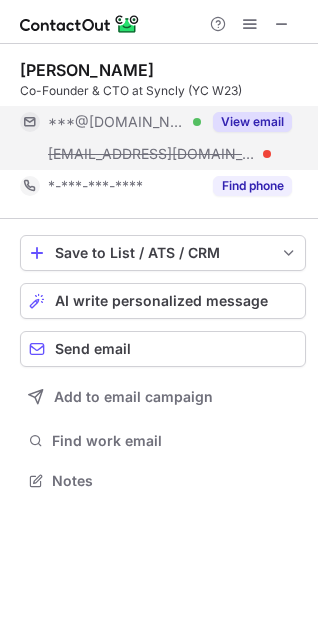 click on "View email" at bounding box center [252, 122] 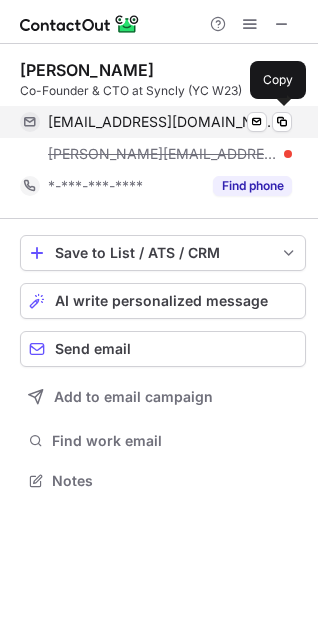 click on "skywr4@gmail.com" at bounding box center [162, 122] 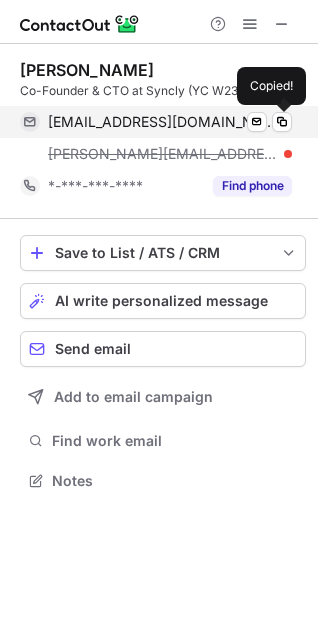 click on "skywr4@gmail.com" at bounding box center (162, 122) 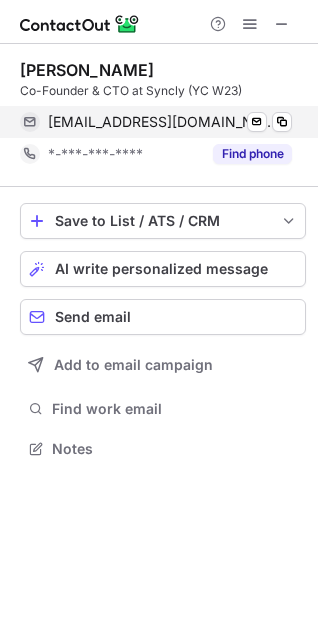 scroll, scrollTop: 435, scrollLeft: 318, axis: both 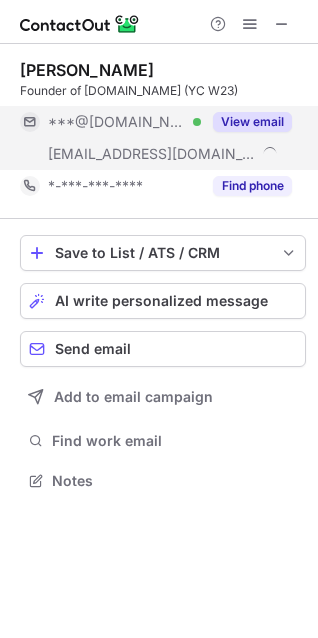 click on "View email" at bounding box center (252, 122) 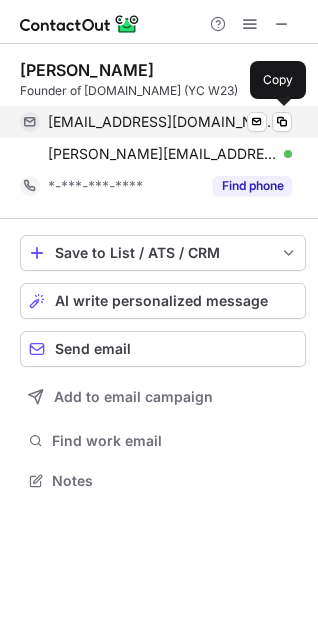 click on "eallam@icloud.com" at bounding box center [162, 122] 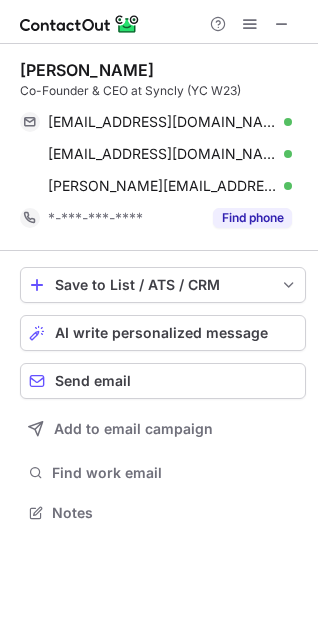 scroll, scrollTop: 0, scrollLeft: 0, axis: both 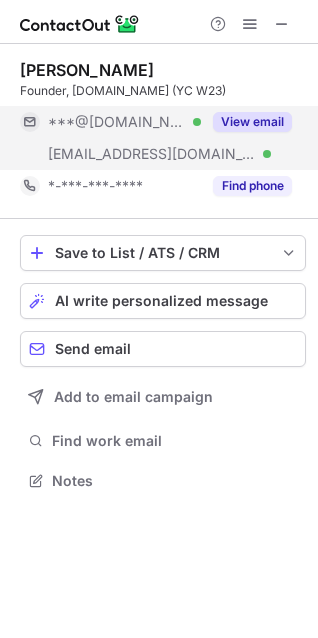 click on "View email" at bounding box center [252, 122] 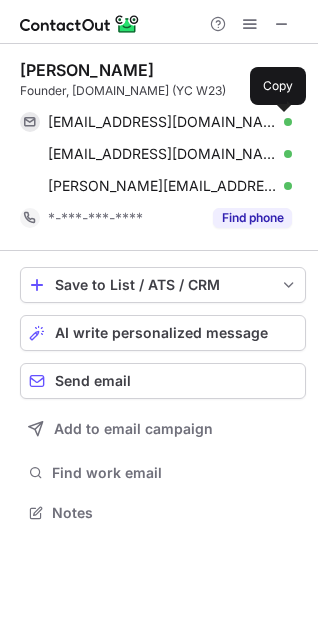 scroll, scrollTop: 10, scrollLeft: 10, axis: both 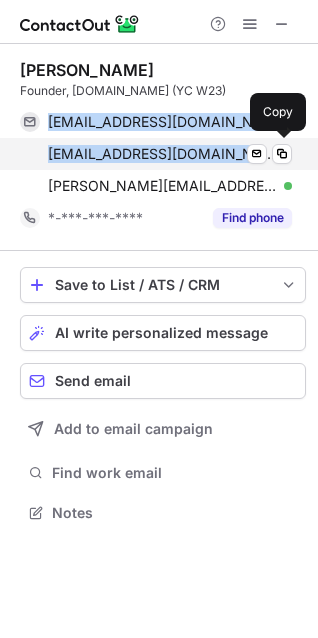 drag, startPoint x: 32, startPoint y: 122, endPoint x: 243, endPoint y: 166, distance: 215.53886 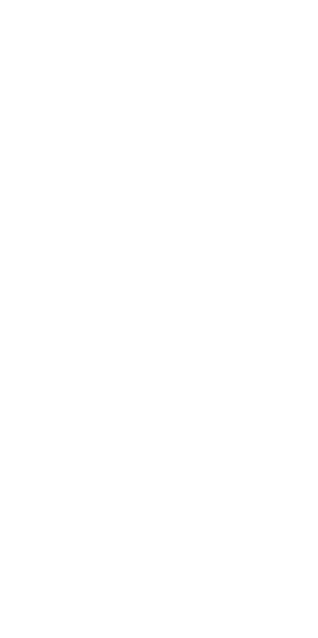 scroll, scrollTop: 0, scrollLeft: 0, axis: both 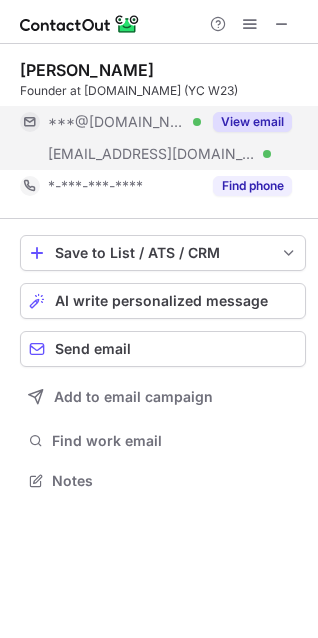 click on "View email" at bounding box center [252, 122] 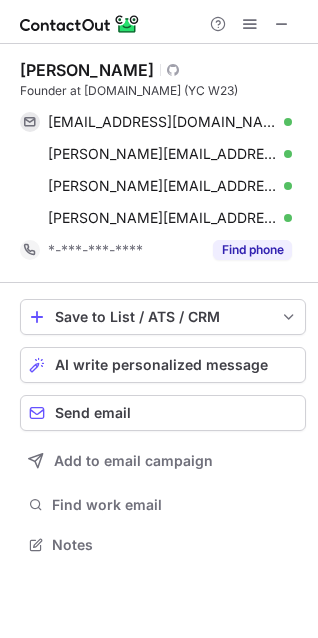 scroll, scrollTop: 10, scrollLeft: 10, axis: both 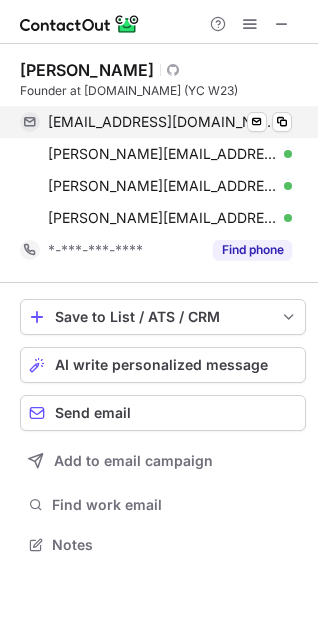 click on "jamesritchiedesign@gmail.com" at bounding box center (162, 122) 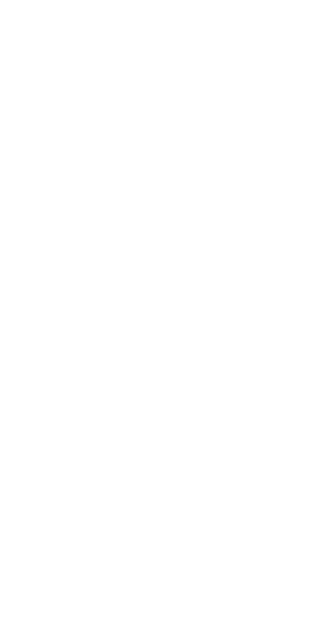 scroll, scrollTop: 0, scrollLeft: 0, axis: both 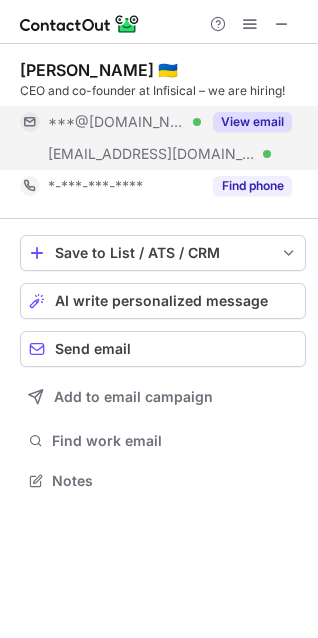 click on "View email" at bounding box center [252, 122] 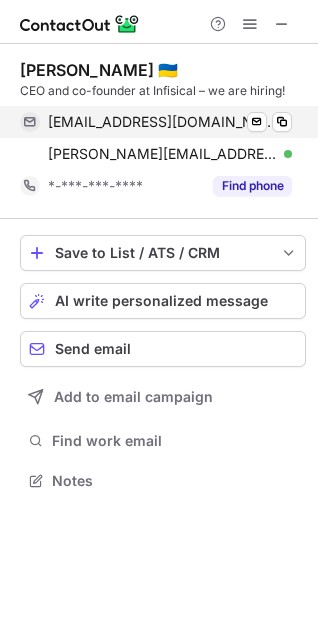 click on "[EMAIL_ADDRESS][DOMAIN_NAME] Verified" at bounding box center (170, 122) 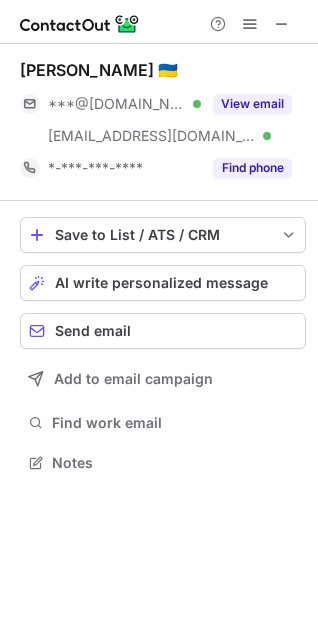 scroll, scrollTop: 10, scrollLeft: 10, axis: both 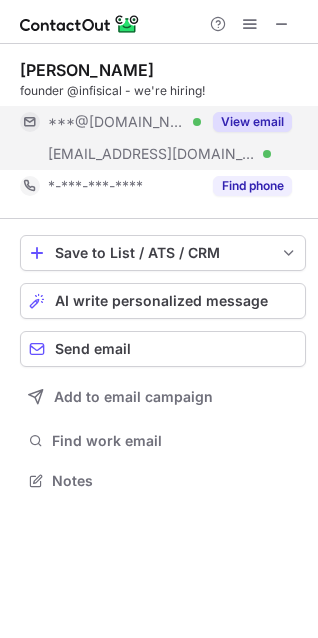 click on "View email" at bounding box center [252, 122] 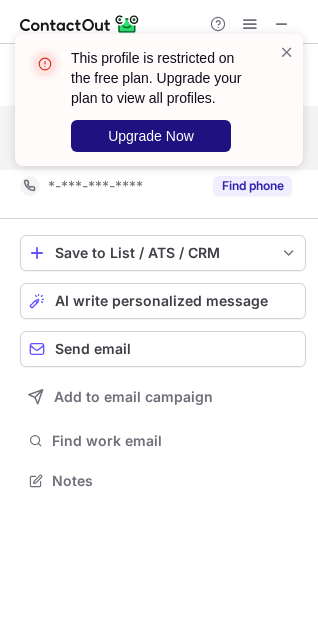 click on "Upgrade Now" at bounding box center [151, 136] 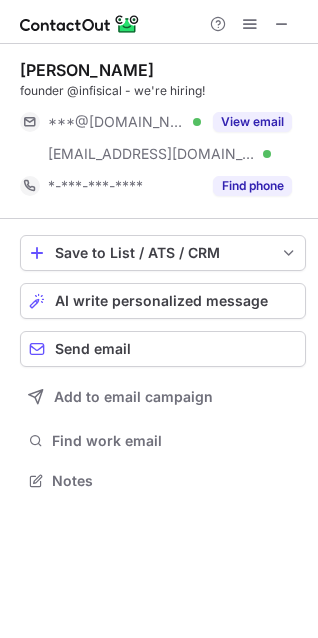 scroll, scrollTop: 10, scrollLeft: 10, axis: both 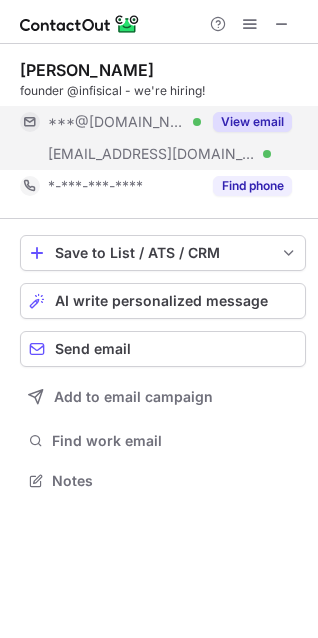 click on "View email" at bounding box center (246, 122) 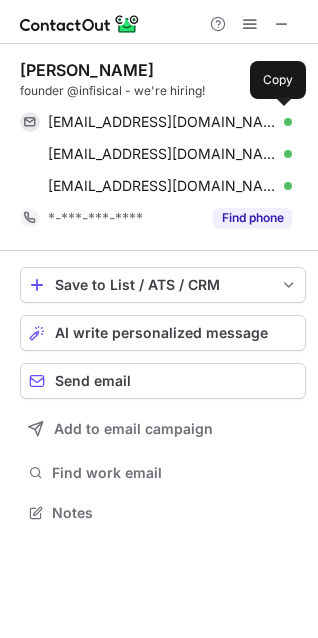 scroll, scrollTop: 10, scrollLeft: 10, axis: both 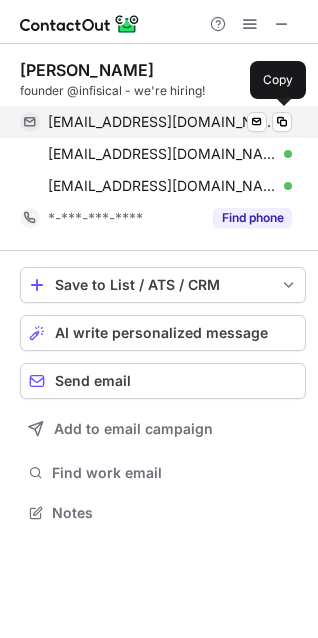 click on "maidul98@gmail.com" at bounding box center (162, 122) 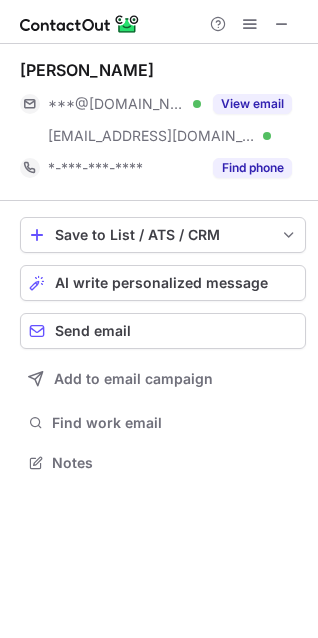 scroll, scrollTop: 10, scrollLeft: 10, axis: both 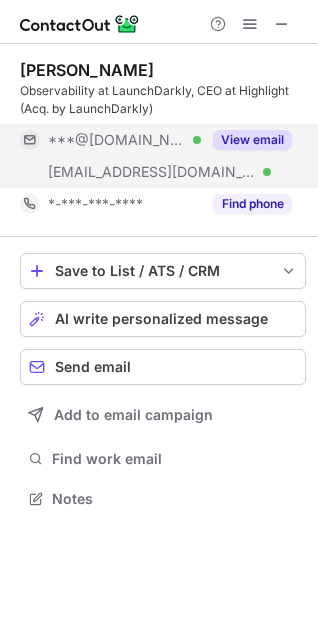 click on "View email" at bounding box center (252, 140) 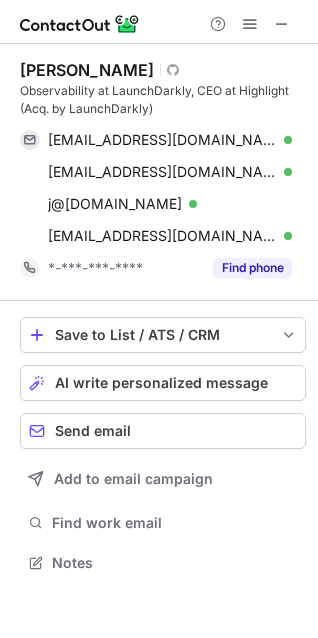 scroll, scrollTop: 10, scrollLeft: 10, axis: both 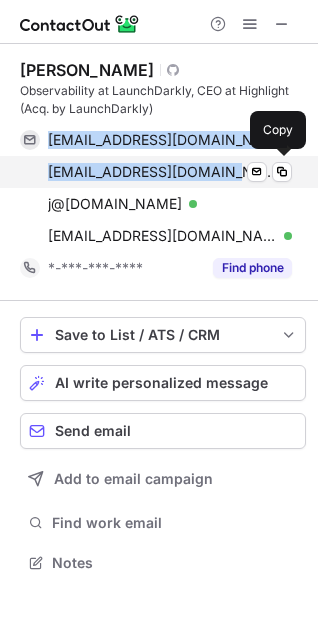 drag, startPoint x: 49, startPoint y: 168, endPoint x: 212, endPoint y: 174, distance: 163.1104 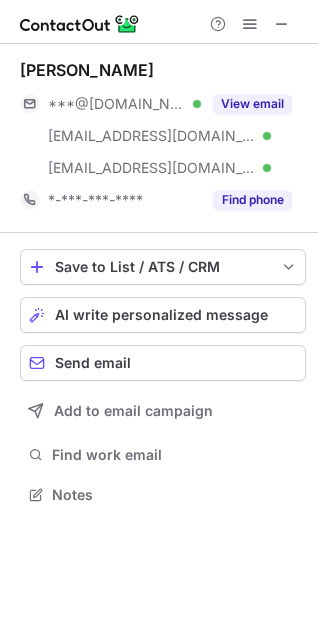 scroll, scrollTop: 10, scrollLeft: 10, axis: both 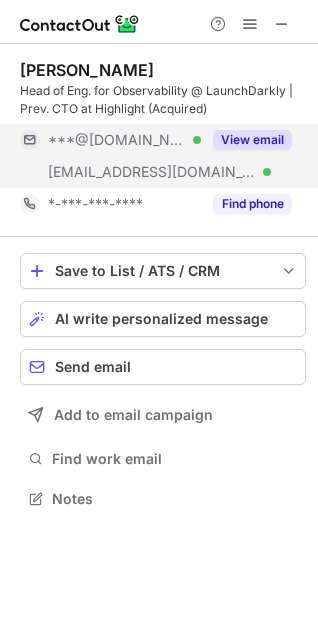 click on "View email" at bounding box center (252, 140) 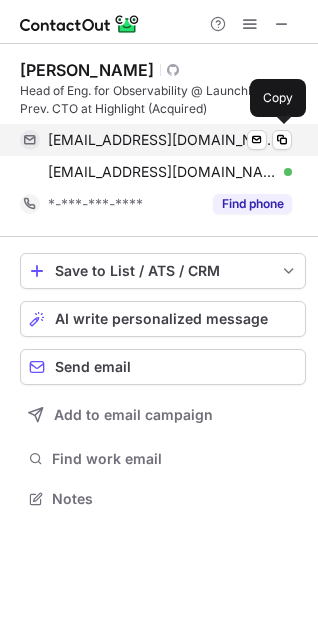 click on "vkorolik@gmail.com" at bounding box center (162, 140) 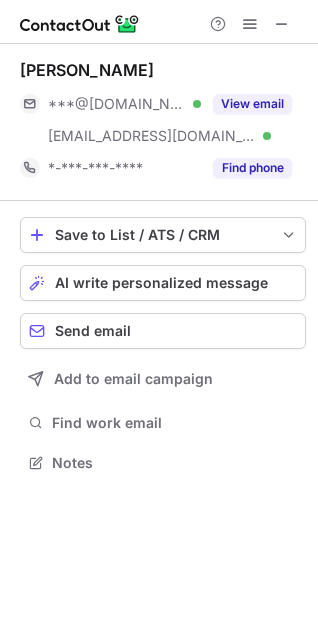 scroll, scrollTop: 10, scrollLeft: 10, axis: both 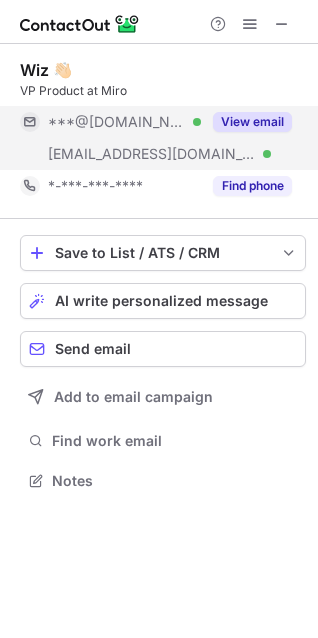 click on "View email" at bounding box center (252, 122) 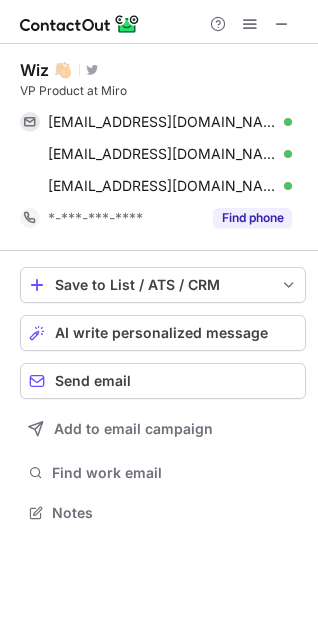 scroll, scrollTop: 10, scrollLeft: 10, axis: both 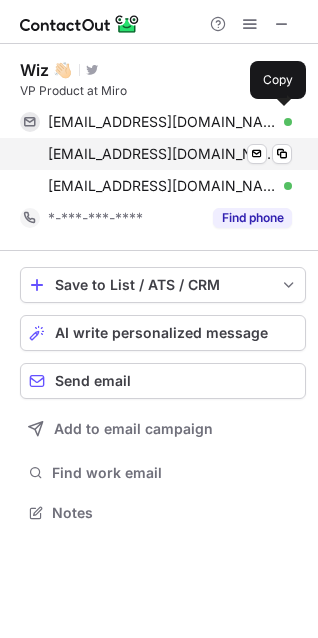 click on "nadavwizman@gmail.com" at bounding box center [162, 122] 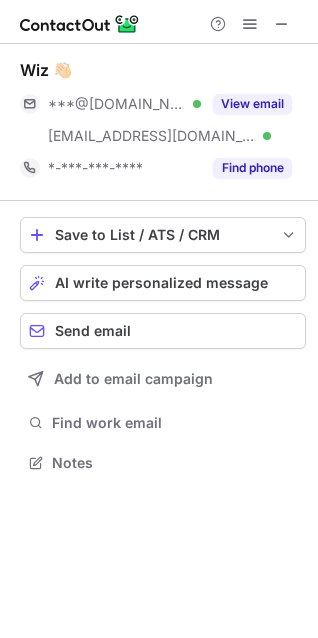 scroll, scrollTop: 10, scrollLeft: 10, axis: both 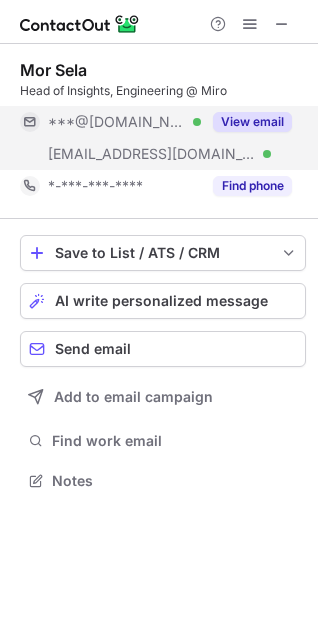 click on "View email" at bounding box center (252, 122) 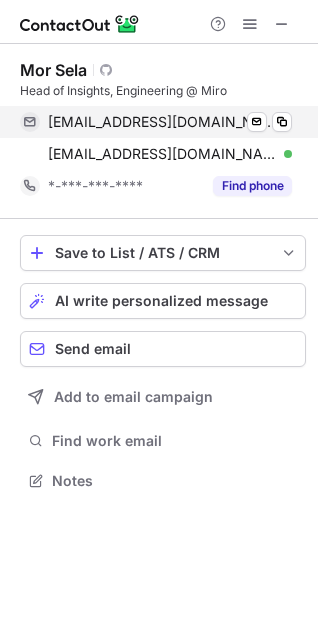 click on "[EMAIL_ADDRESS][DOMAIN_NAME]" at bounding box center (162, 122) 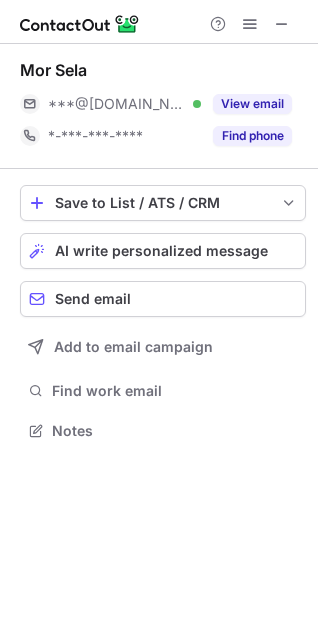 scroll, scrollTop: 10, scrollLeft: 10, axis: both 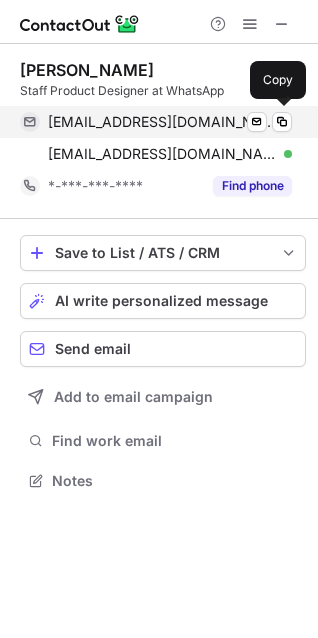 click on "[EMAIL_ADDRESS][DOMAIN_NAME]" at bounding box center (162, 122) 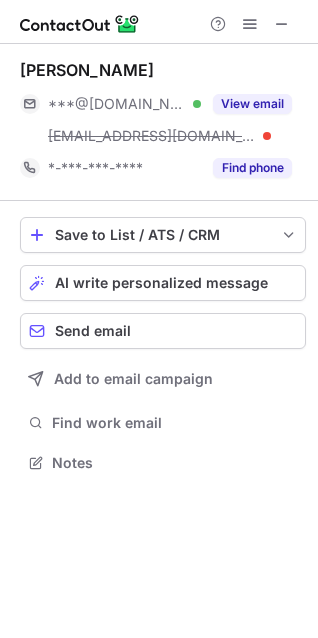 scroll, scrollTop: 10, scrollLeft: 10, axis: both 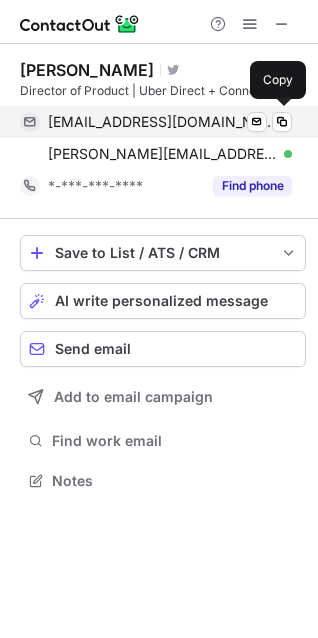 click on "tanvisurti@gmail.com" at bounding box center (162, 122) 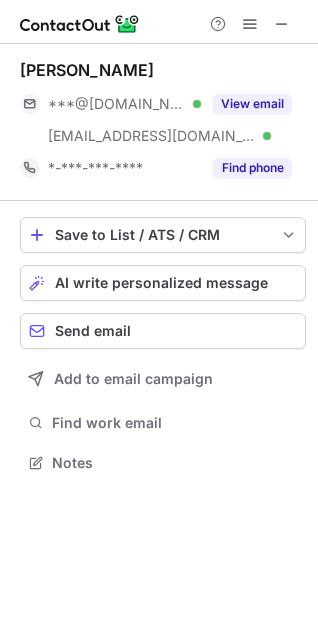 scroll, scrollTop: 10, scrollLeft: 10, axis: both 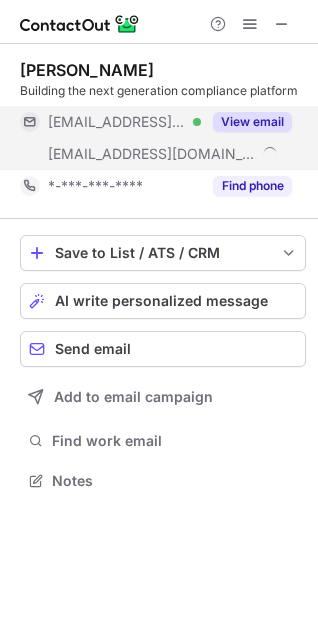 click on "View email" at bounding box center (252, 122) 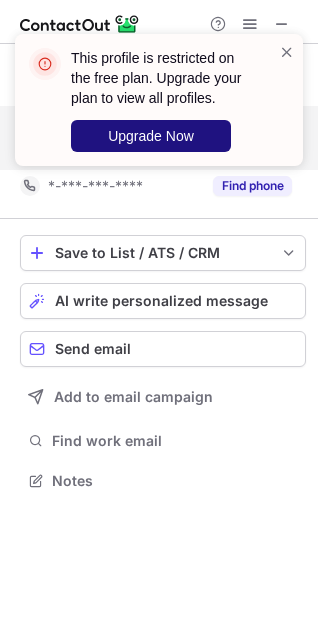 click on "Upgrade Now" at bounding box center (151, 136) 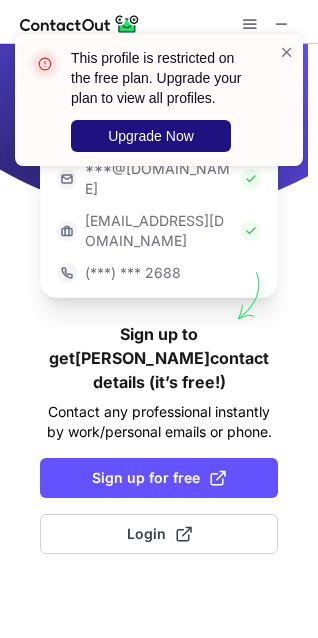 click on "Upgrade Now" at bounding box center (151, 136) 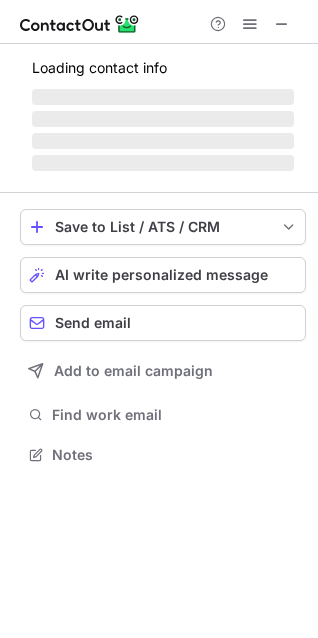 scroll, scrollTop: 10, scrollLeft: 10, axis: both 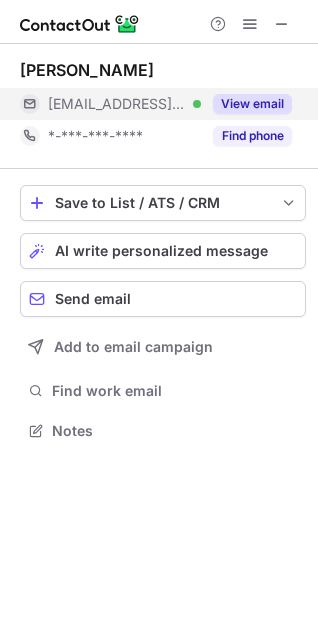 click on "View email" at bounding box center (252, 104) 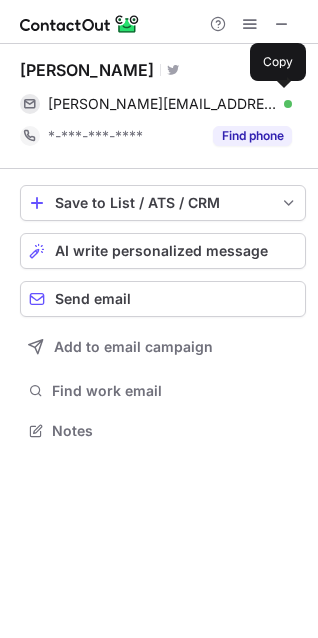 click on "bryan@frimin.fr" at bounding box center [162, 104] 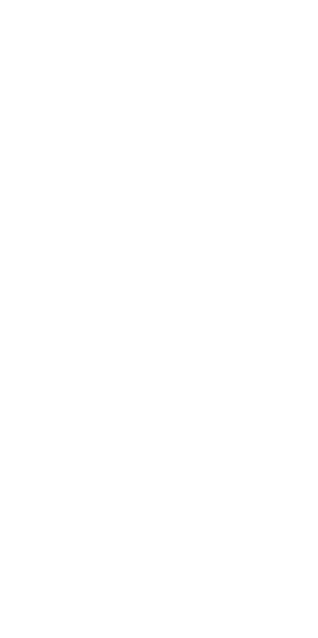 scroll, scrollTop: 0, scrollLeft: 0, axis: both 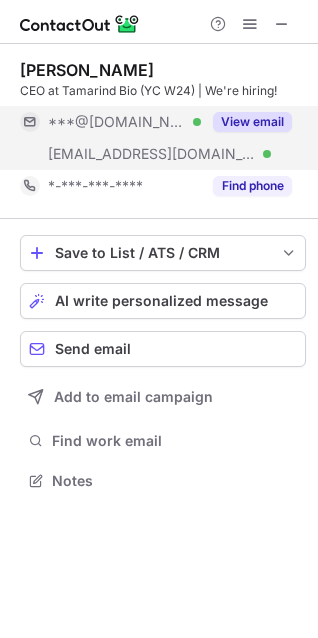 click on "View email" at bounding box center [252, 122] 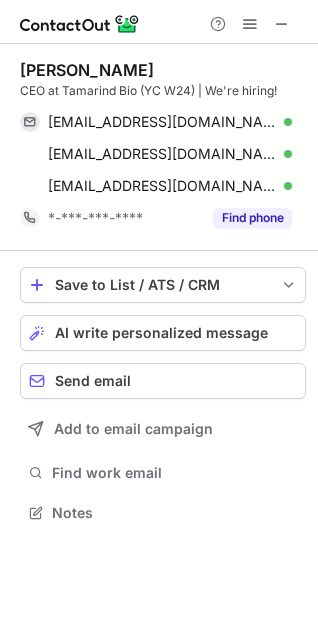 scroll, scrollTop: 10, scrollLeft: 10, axis: both 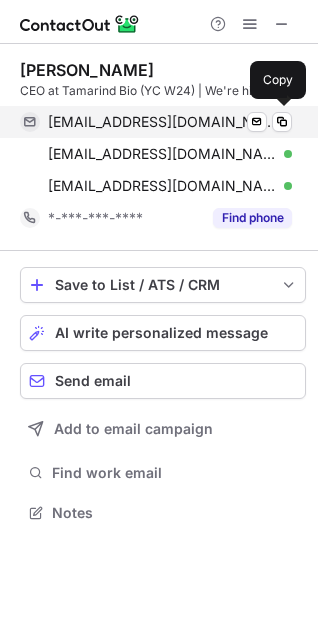click on "denizkavi@outlook.com" at bounding box center (162, 122) 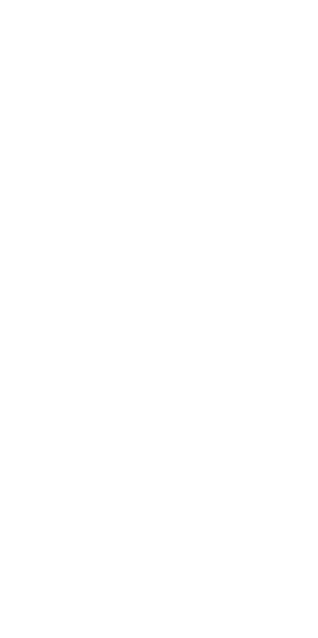 scroll, scrollTop: 0, scrollLeft: 0, axis: both 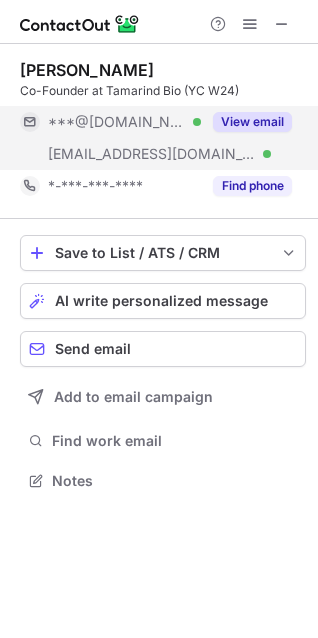 click on "View email" at bounding box center (252, 122) 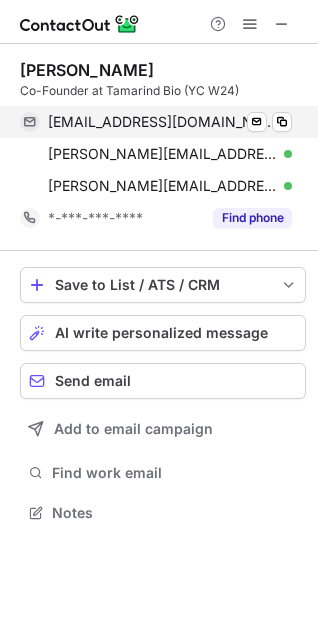 scroll, scrollTop: 10, scrollLeft: 10, axis: both 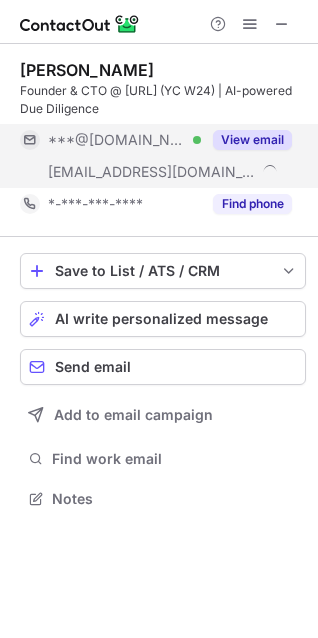 click on "View email" at bounding box center (252, 140) 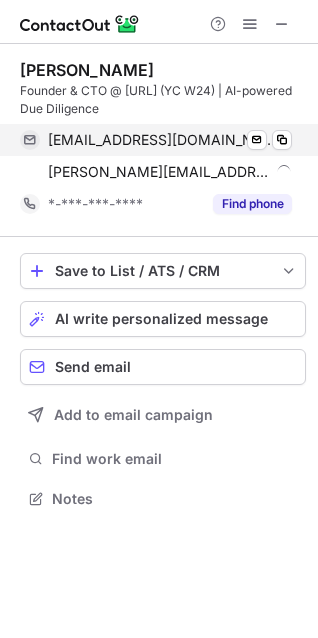 click on "tommyhe6@gmail.com" at bounding box center [162, 140] 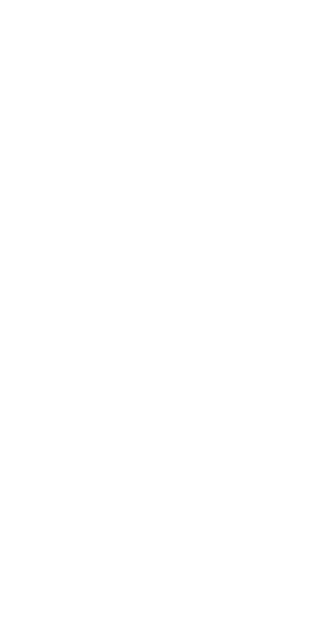 scroll, scrollTop: 0, scrollLeft: 0, axis: both 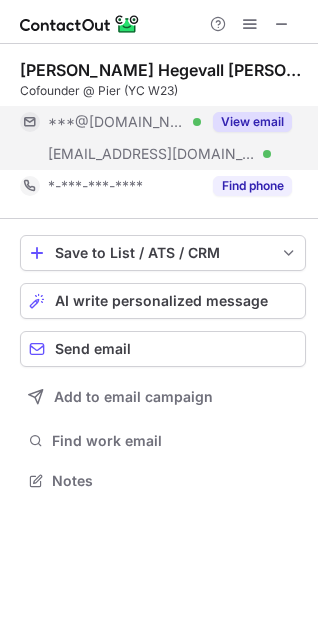 click on "View email" at bounding box center (252, 122) 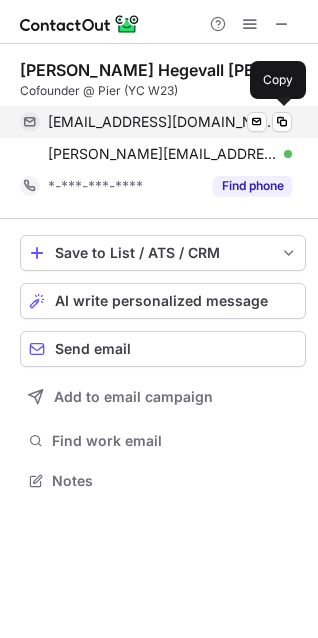 click on "ahegevall@gmail.com" at bounding box center (162, 122) 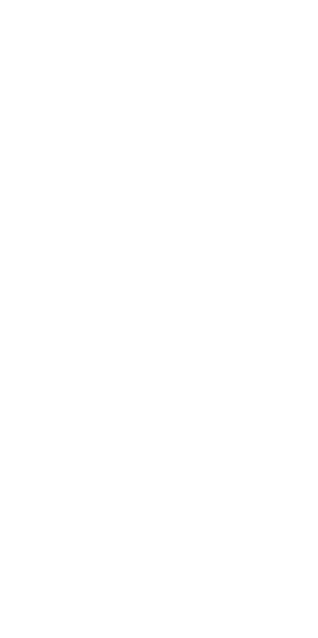 scroll, scrollTop: 0, scrollLeft: 0, axis: both 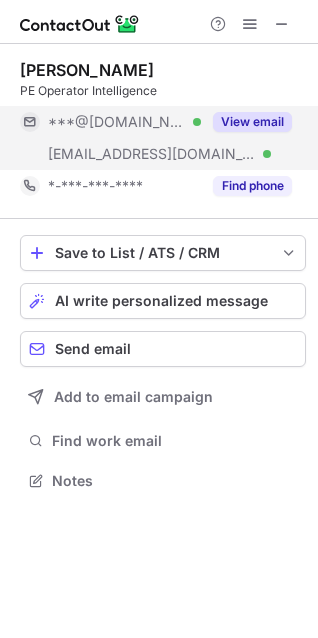 click on "View email" at bounding box center [252, 122] 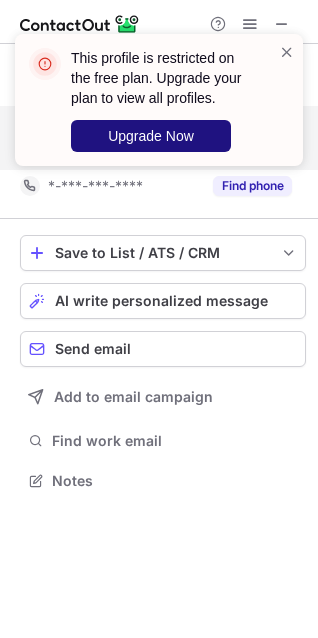 click on "Upgrade Now" at bounding box center [151, 136] 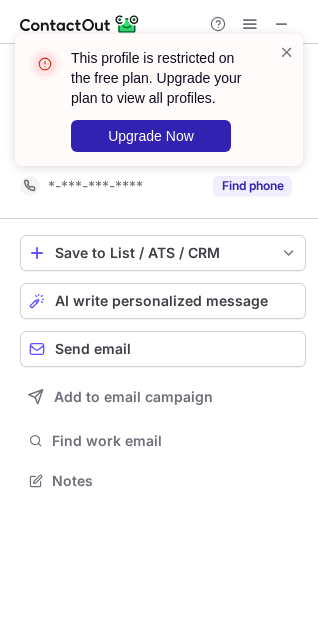scroll, scrollTop: 10, scrollLeft: 10, axis: both 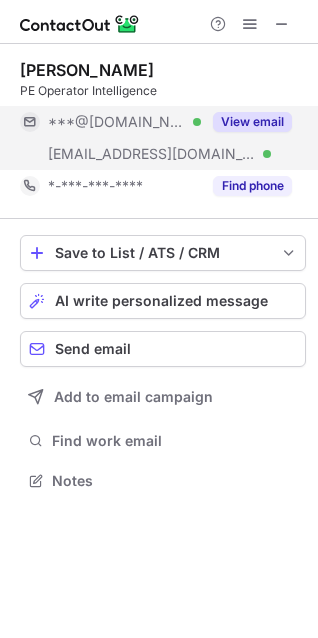 click on "View email" at bounding box center [252, 122] 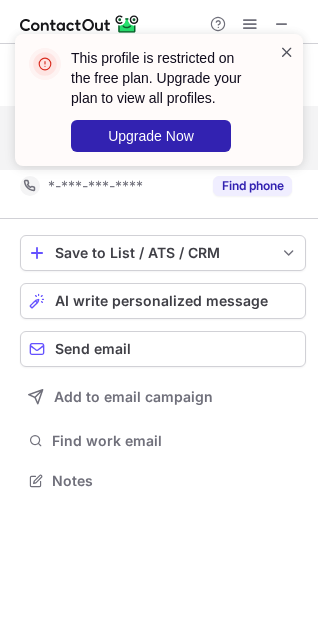 click at bounding box center (287, 52) 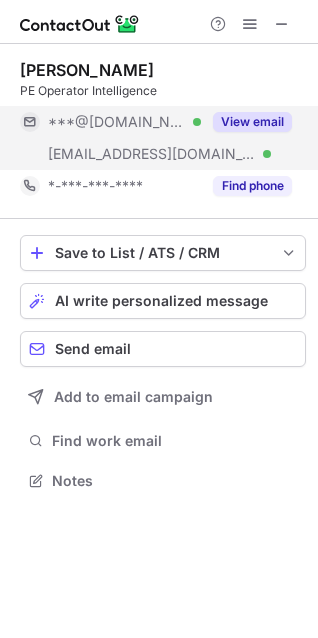 drag, startPoint x: 235, startPoint y: 117, endPoint x: 269, endPoint y: 129, distance: 36.05551 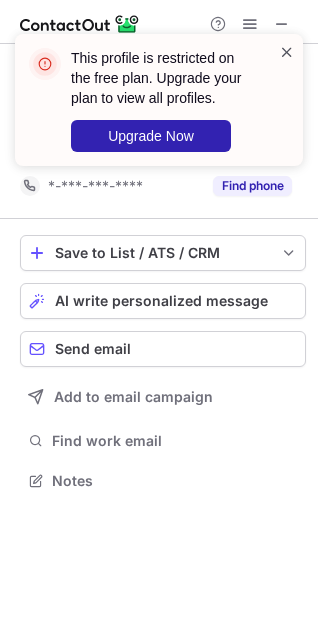 click at bounding box center (287, 52) 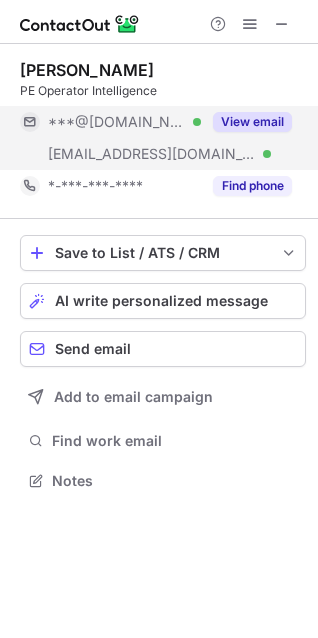 click on "View email" at bounding box center [252, 122] 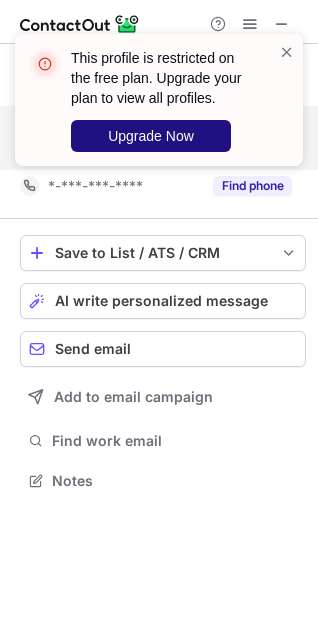 click on "Upgrade Now" at bounding box center (151, 136) 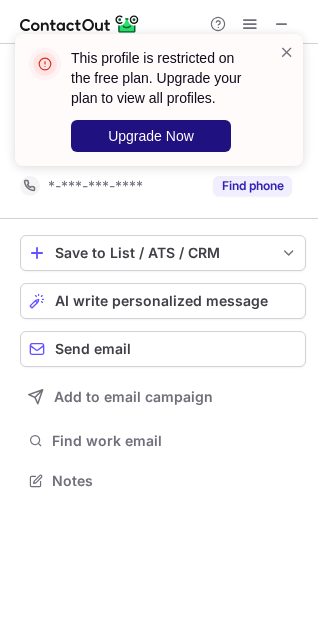 scroll, scrollTop: 10, scrollLeft: 10, axis: both 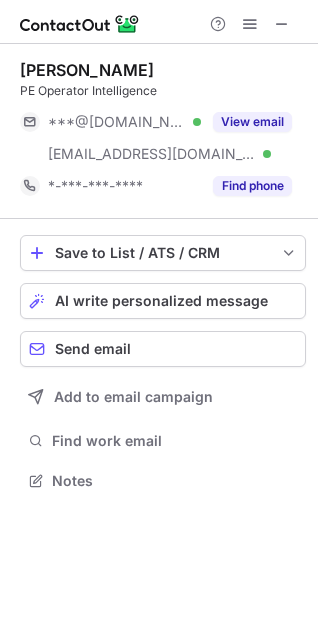 click on "View email" at bounding box center [252, 122] 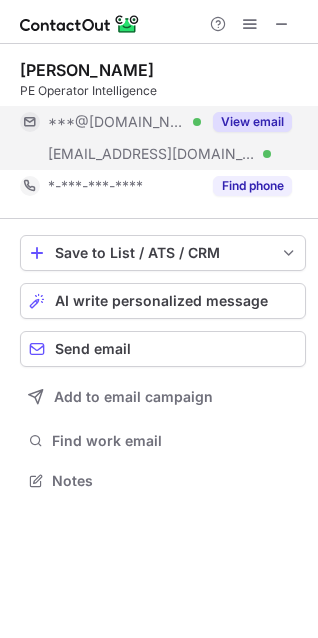click on "View email" at bounding box center [252, 122] 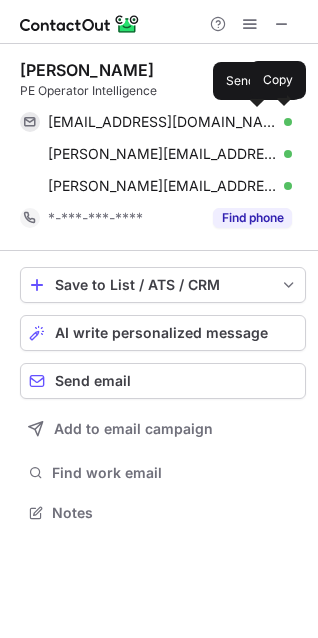 scroll, scrollTop: 10, scrollLeft: 10, axis: both 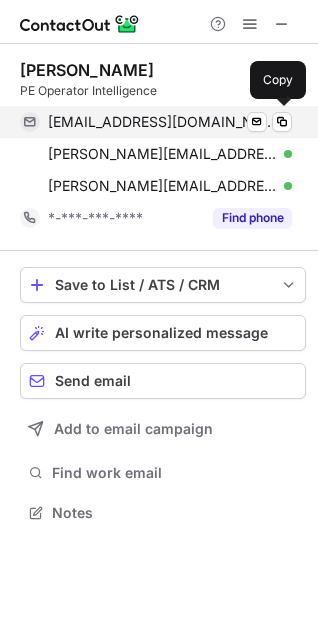 click on "manskenick@gmail.com" at bounding box center [162, 122] 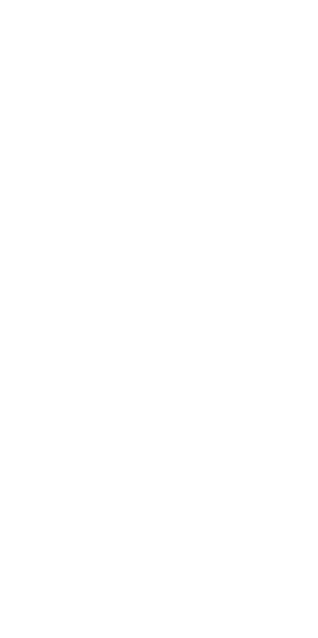 scroll, scrollTop: 0, scrollLeft: 0, axis: both 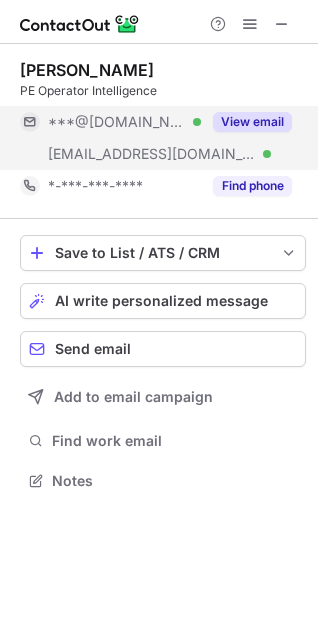 click on "View email" at bounding box center [252, 122] 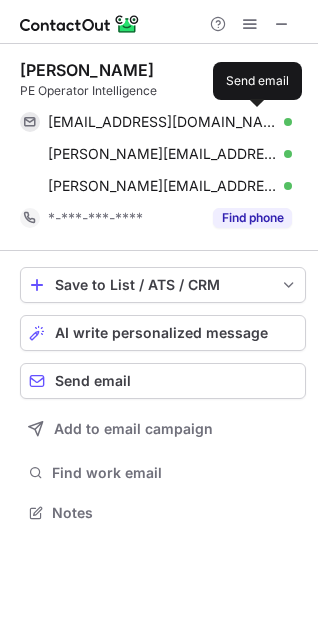 scroll, scrollTop: 10, scrollLeft: 10, axis: both 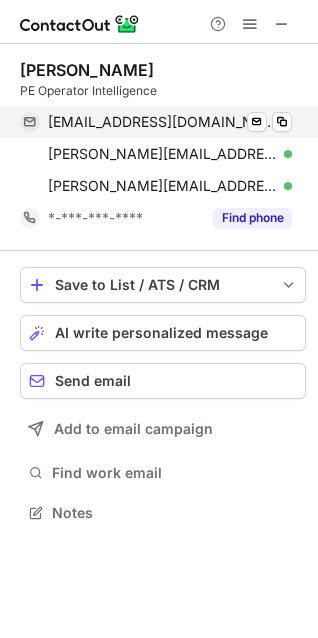 click on "jgardner2051@gmail.com" at bounding box center [162, 122] 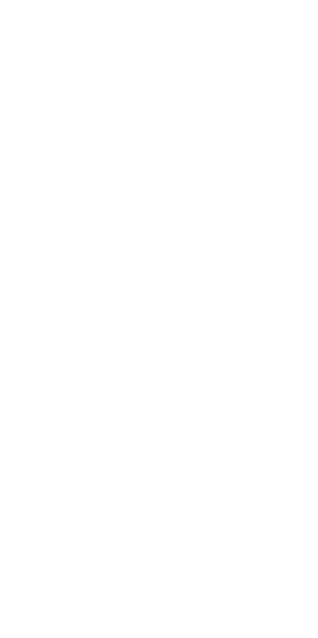 scroll, scrollTop: 0, scrollLeft: 0, axis: both 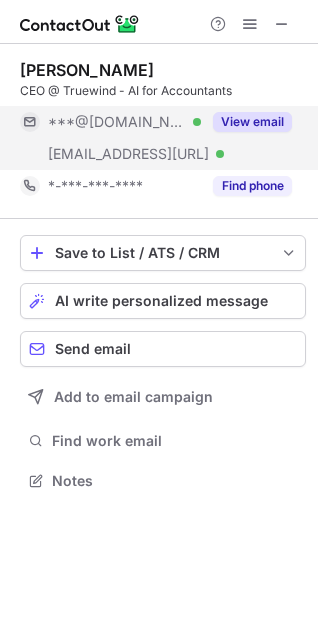click on "View email" at bounding box center [252, 122] 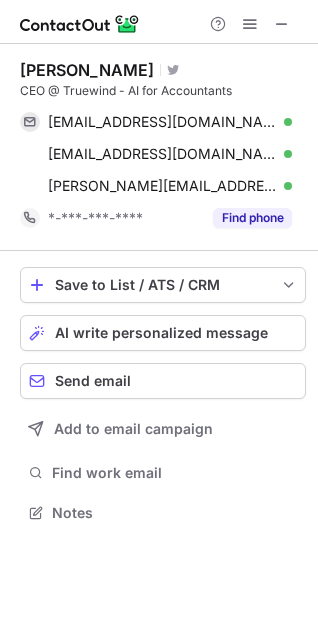 scroll, scrollTop: 10, scrollLeft: 10, axis: both 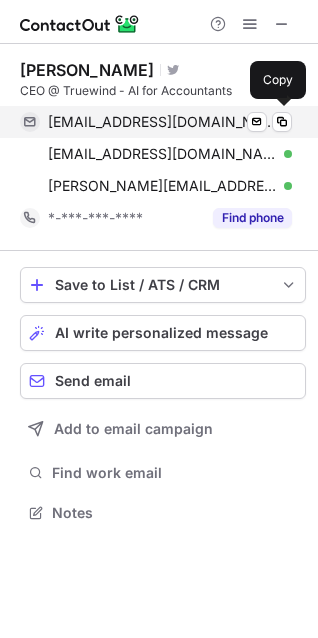click on "alexhlee2@gmail.com" at bounding box center (162, 122) 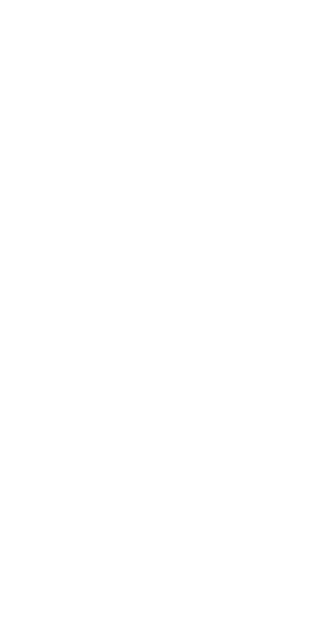 scroll, scrollTop: 0, scrollLeft: 0, axis: both 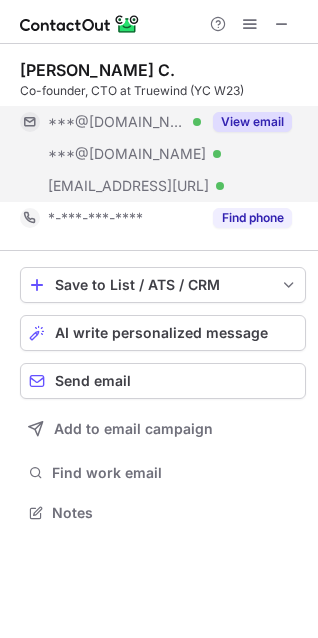 click on "View email" at bounding box center (252, 122) 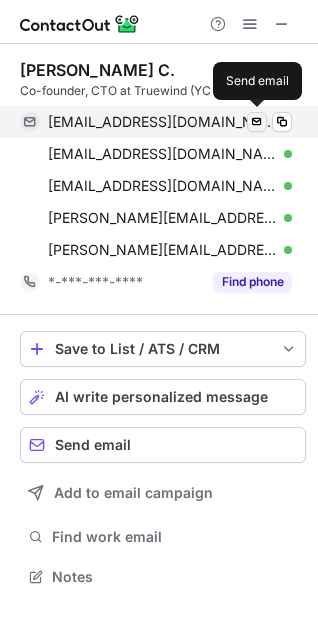 scroll, scrollTop: 10, scrollLeft: 10, axis: both 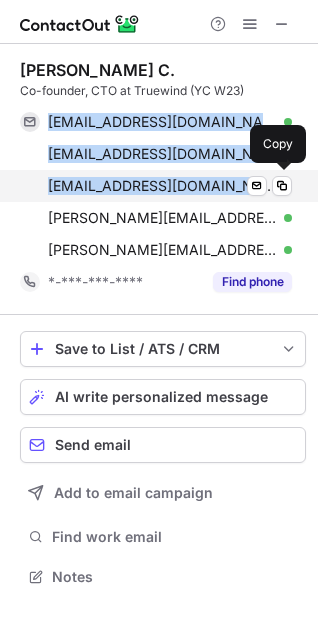 drag, startPoint x: 48, startPoint y: 115, endPoint x: 241, endPoint y: 194, distance: 208.54256 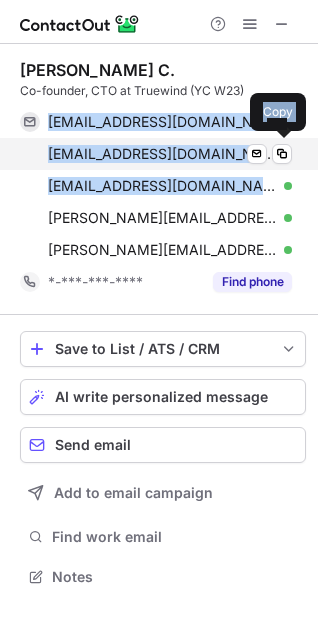 copy on "tennisonchan+linkedin@gmail.com Verified Send email Copy tennisonchanlinkedin@gmail.com Verified Send email Copy tennison35@hotmail.com" 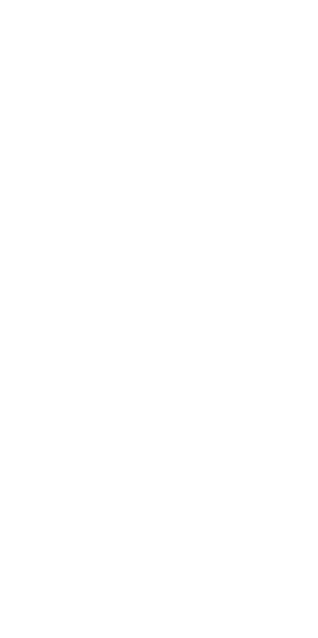 scroll, scrollTop: 0, scrollLeft: 0, axis: both 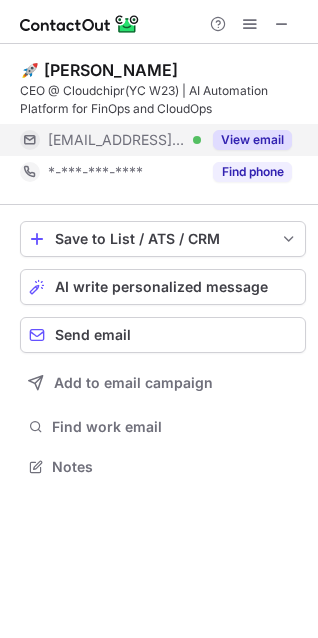 click on "View email" at bounding box center [252, 140] 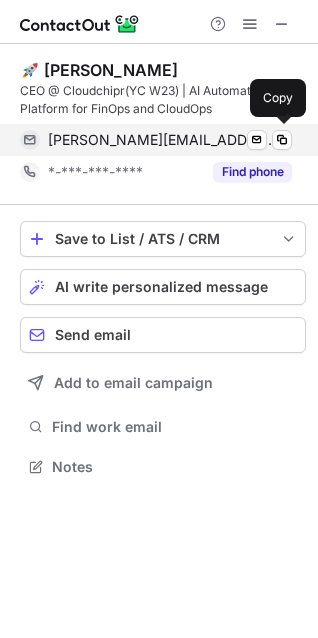 click on "ashot@cloudchipr.com" at bounding box center (162, 140) 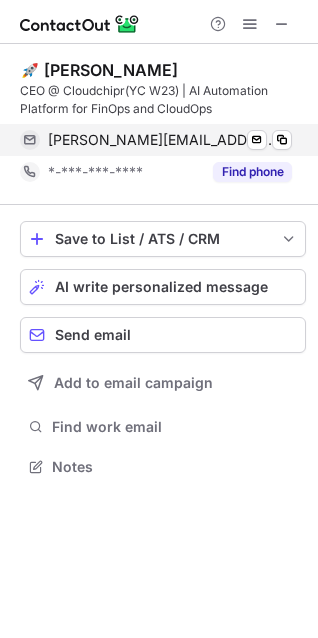 click on "ashot@cloudchipr.com" at bounding box center (162, 140) 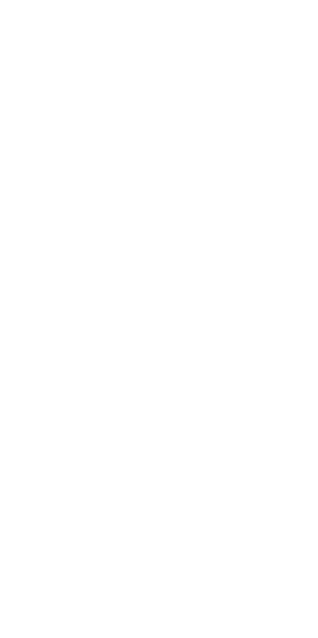 scroll, scrollTop: 0, scrollLeft: 0, axis: both 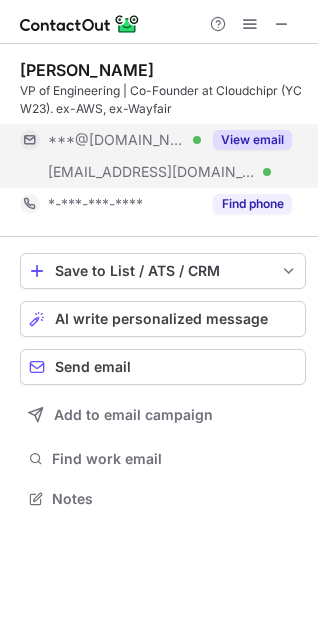 click on "View email" at bounding box center [252, 140] 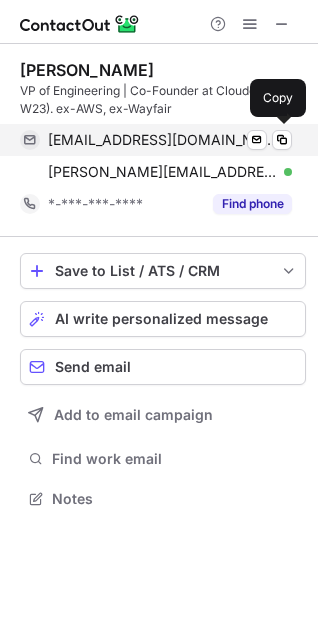 click on "marashlyansuren@gmail.com" at bounding box center (162, 140) 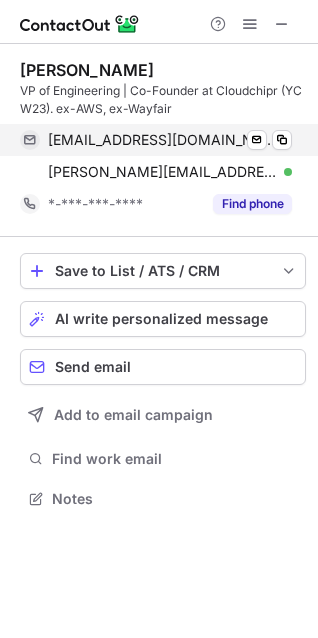 click on "marashlyansuren@gmail.com" at bounding box center [162, 140] 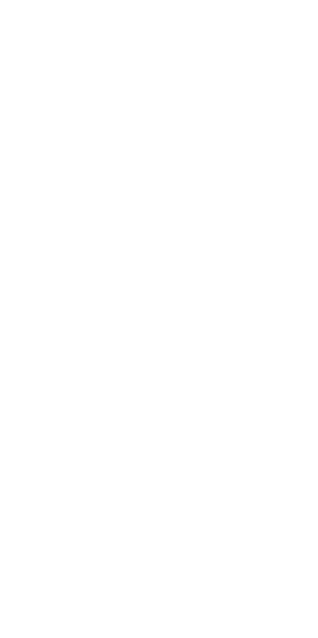 scroll, scrollTop: 0, scrollLeft: 0, axis: both 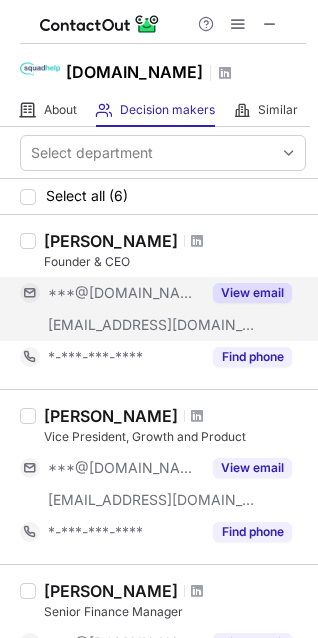 click on "View email" at bounding box center (252, 293) 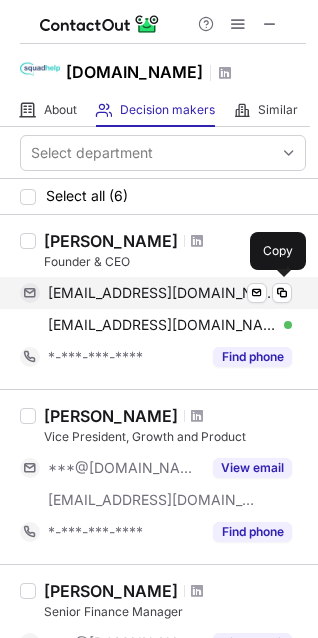 click on "[EMAIL_ADDRESS][DOMAIN_NAME] Verified Send email Copy" at bounding box center (156, 293) 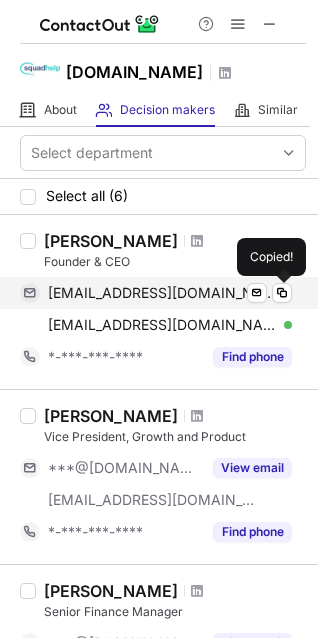 click on "[EMAIL_ADDRESS][DOMAIN_NAME]" at bounding box center (162, 293) 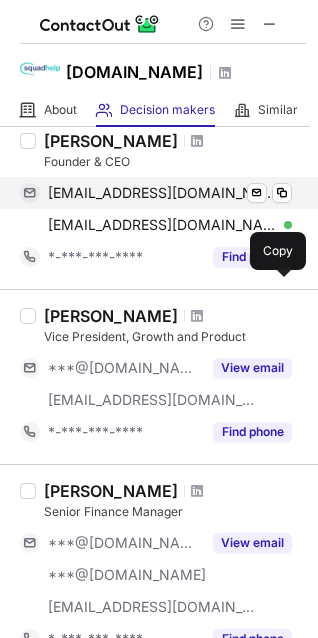 scroll, scrollTop: 0, scrollLeft: 0, axis: both 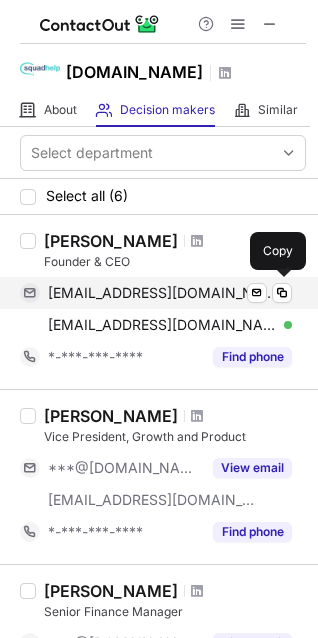 click on "[EMAIL_ADDRESS][DOMAIN_NAME] Verified Send email Copy" at bounding box center [156, 293] 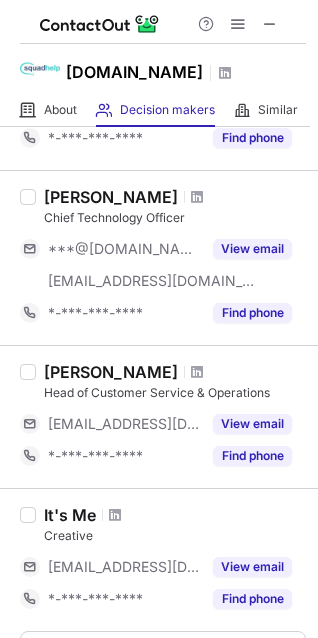 scroll, scrollTop: 565, scrollLeft: 0, axis: vertical 